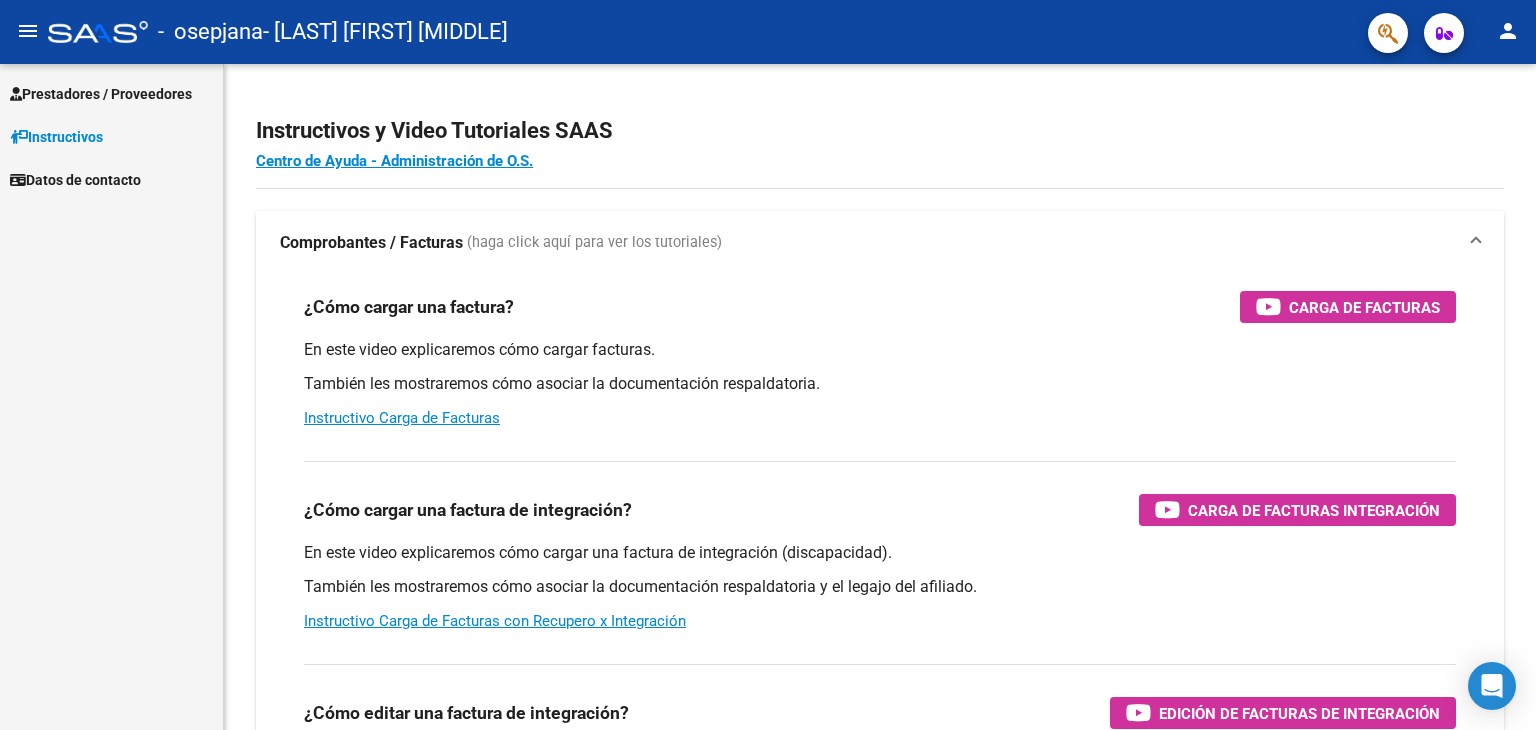 scroll, scrollTop: 0, scrollLeft: 0, axis: both 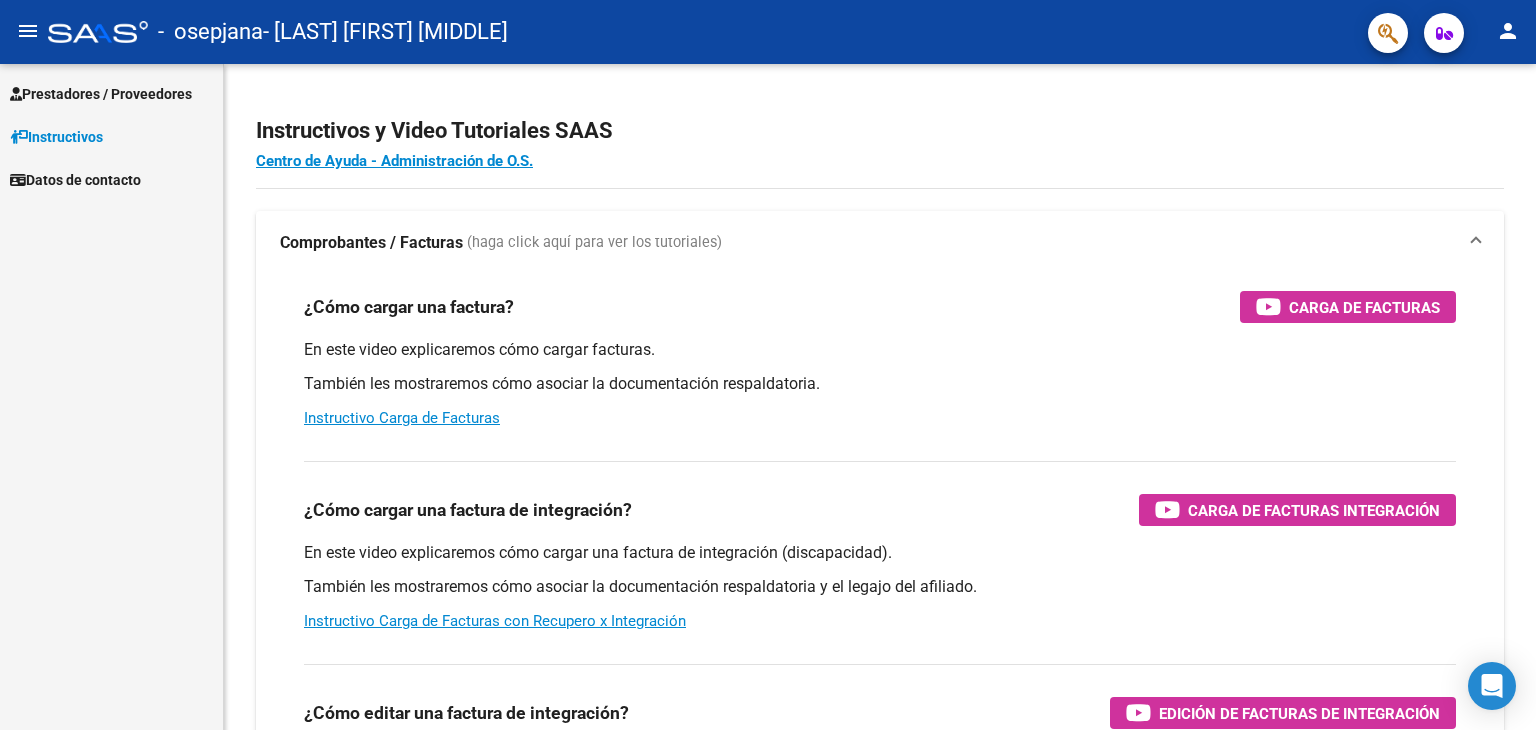 click on "Prestadores / Proveedores" at bounding box center (111, 93) 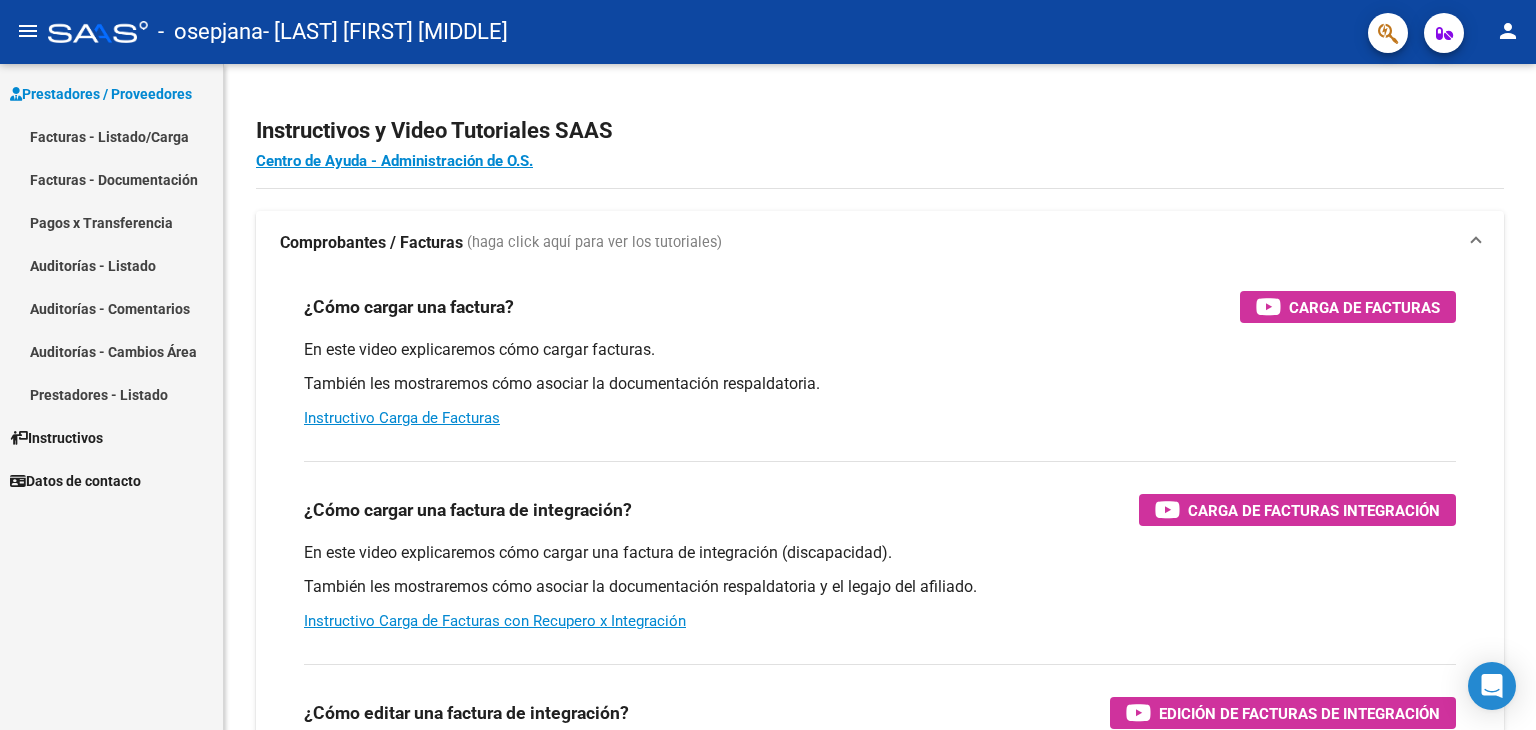click on "Facturas - Listado/Carga" at bounding box center (111, 136) 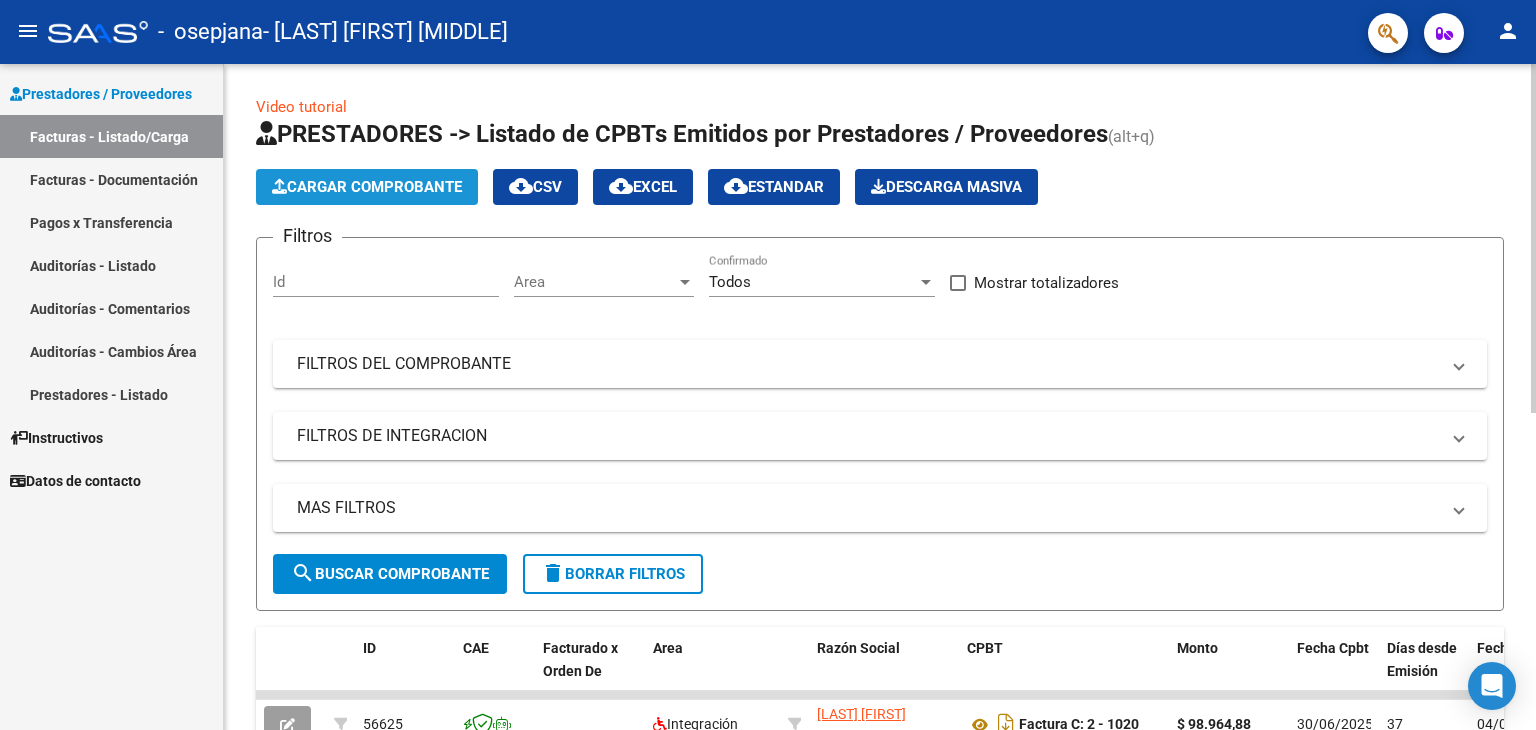 click on "Cargar Comprobante" 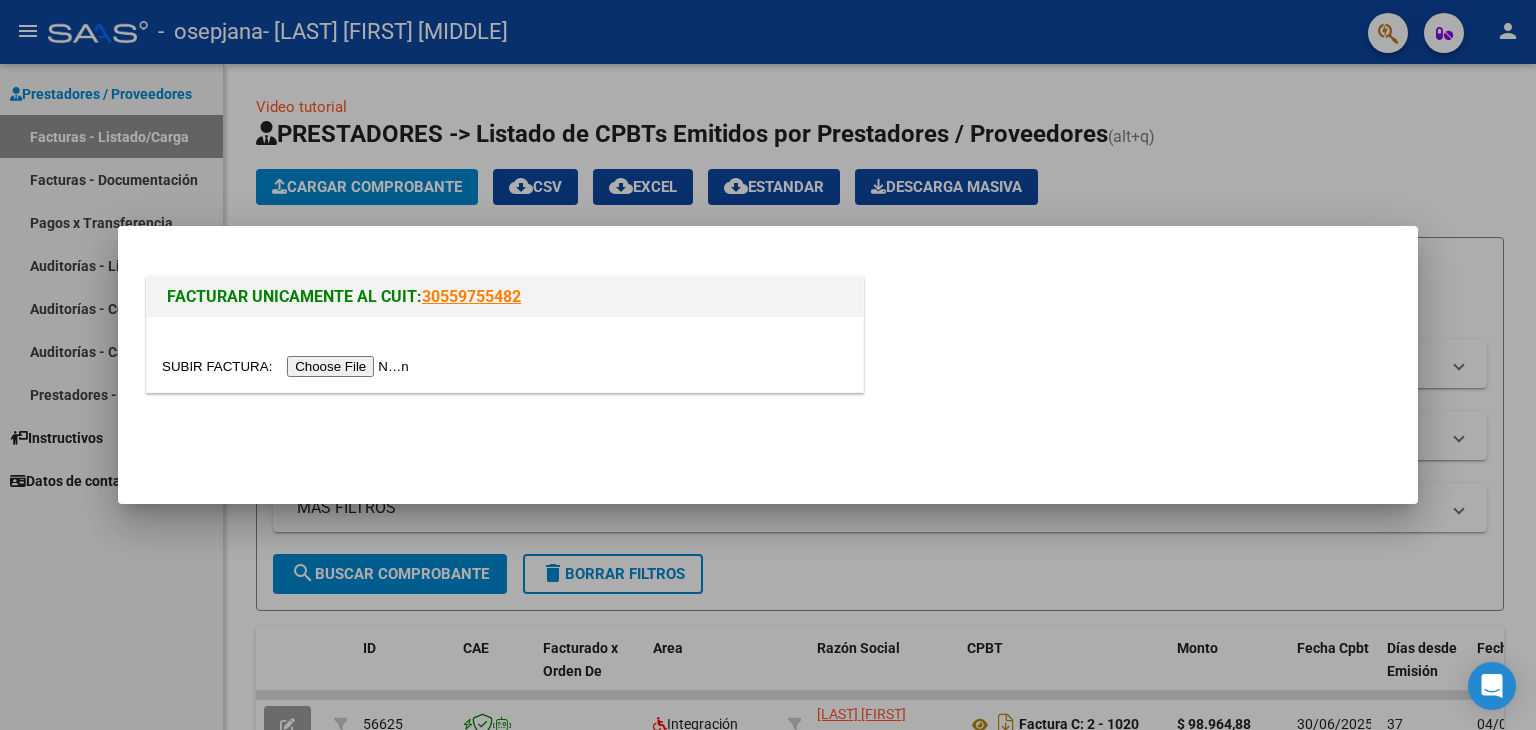 click at bounding box center [288, 366] 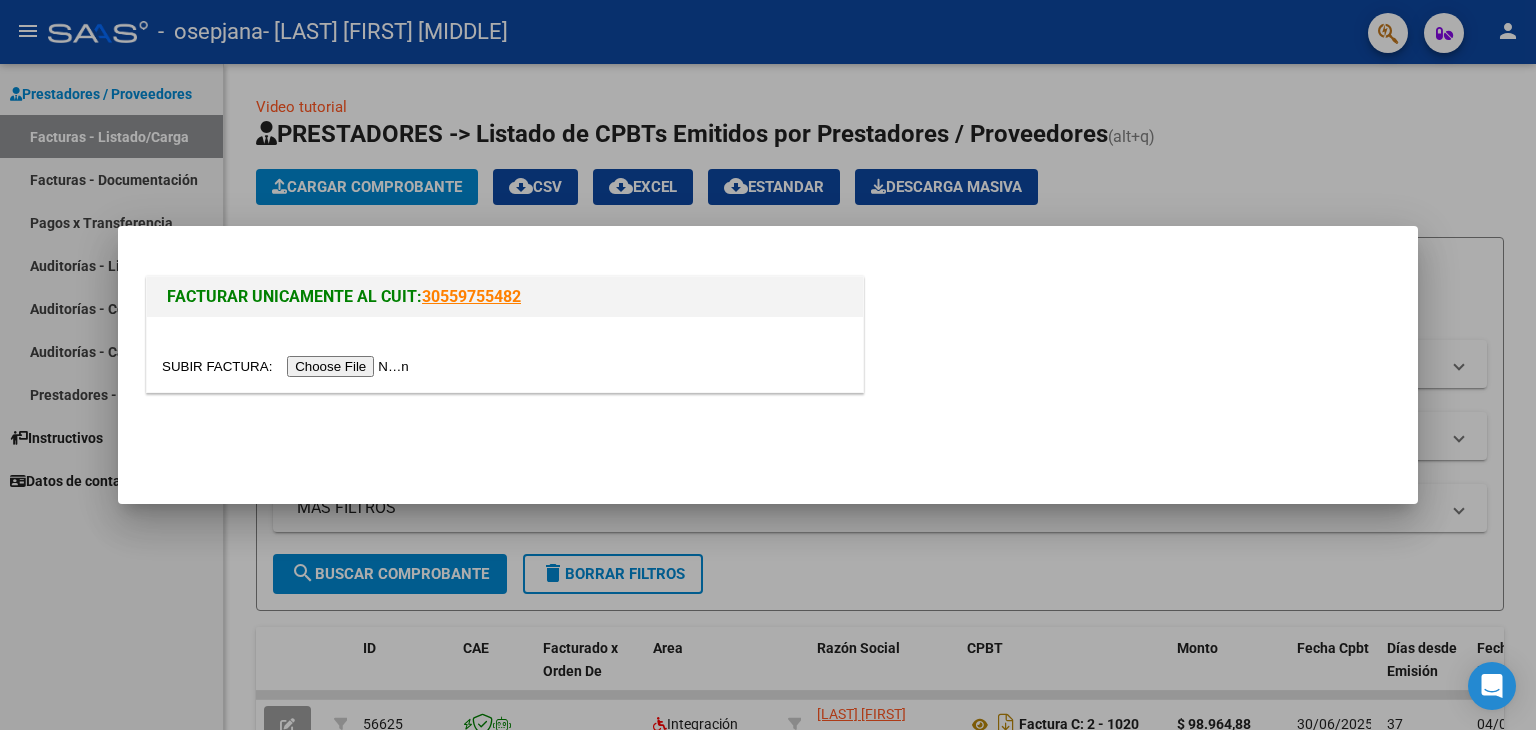 click at bounding box center (288, 366) 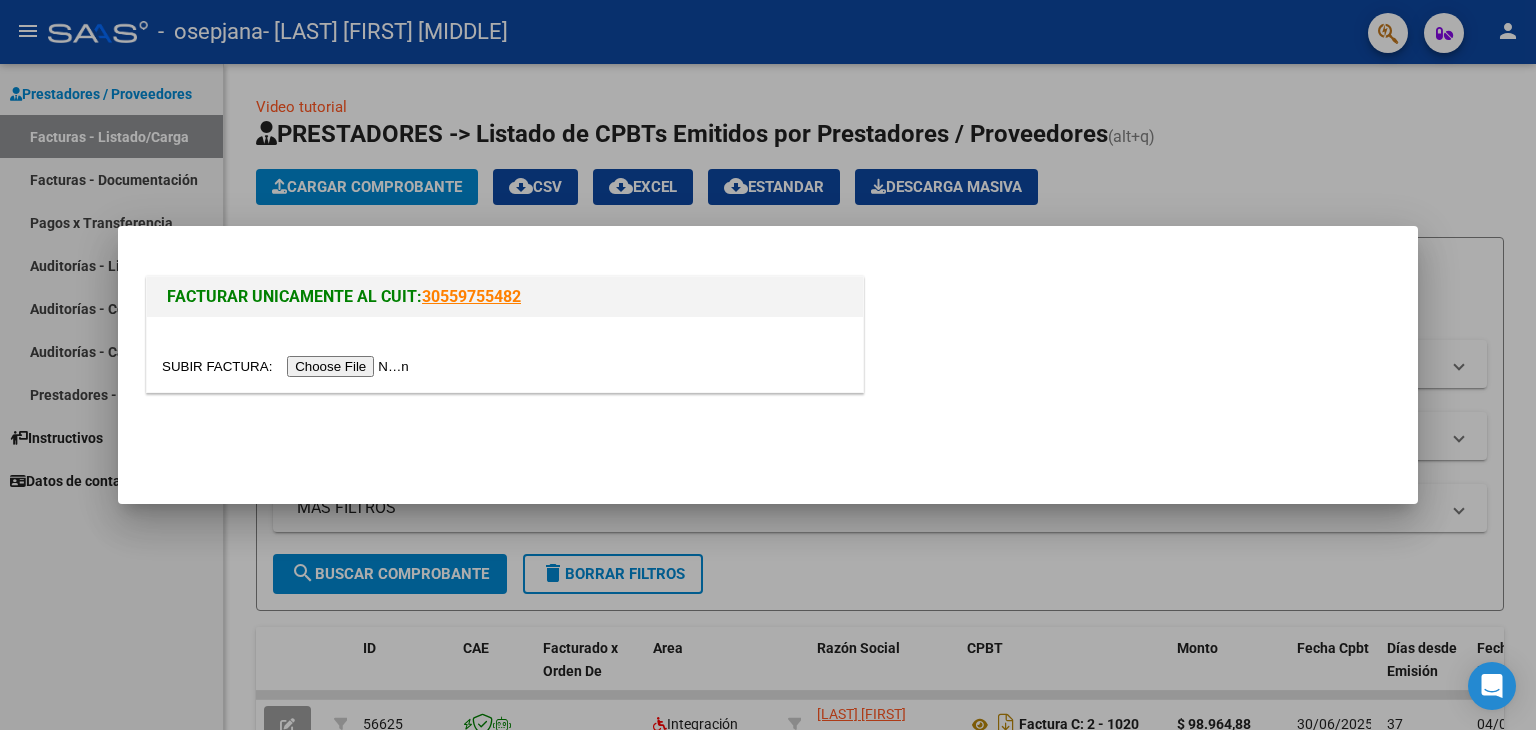 click at bounding box center (768, 365) 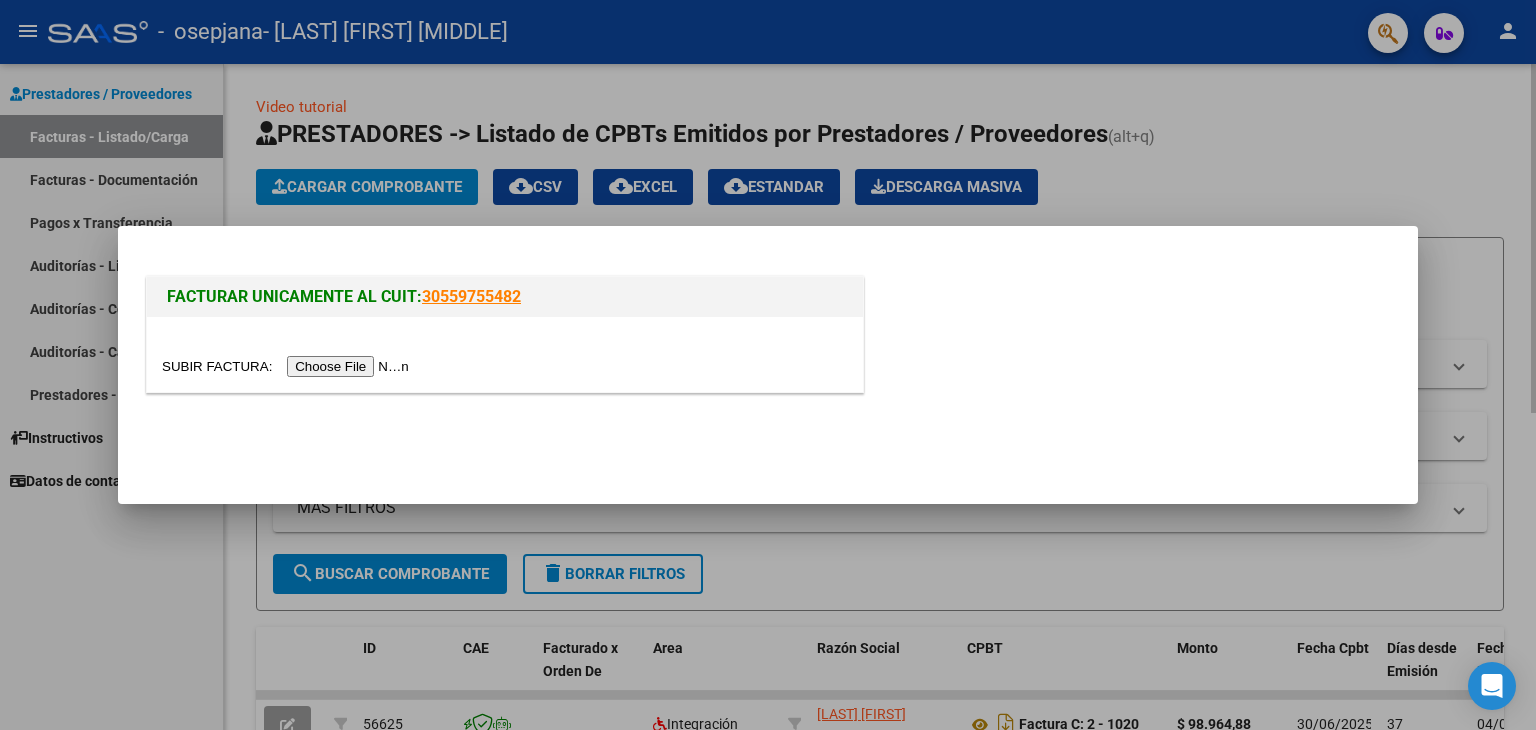 click on "Video tutorial   PRESTADORES -> Listado de CPBTs Emitidos por Prestadores / Proveedores (alt+q)   Cargar Comprobante
cloud_download  CSV  cloud_download  EXCEL  cloud_download  Estandar   Descarga Masiva
Filtros Id Area Area Todos Confirmado   Mostrar totalizadores   FILTROS DEL COMPROBANTE  Comprobante Tipo Comprobante Tipo Start date – End date Fec. Comprobante Desde / Hasta Días Emisión Desde(cant. días) Días Emisión Hasta(cant. días) CUIT / Razón Social Pto. Venta Nro. Comprobante Código SSS CAE Válido CAE Válido Todos Cargado Módulo Hosp. Todos Tiene facturacion Apócrifa Hospital Refes  FILTROS DE INTEGRACION  Período De Prestación Campos del Archivo de Rendición Devuelto x SSS (dr_envio) Todos Rendido x SSS (dr_envio) Tipo de Registro Tipo de Registro Período Presentación Período Presentación Campos del Legajo Asociado (preaprobación) Afiliado Legajo (cuil/nombre) Todos Solo facturas preaprobadas  MAS FILTROS  Todos Con Doc. Respaldatoria Todos Con Trazabilidad Todos – –" 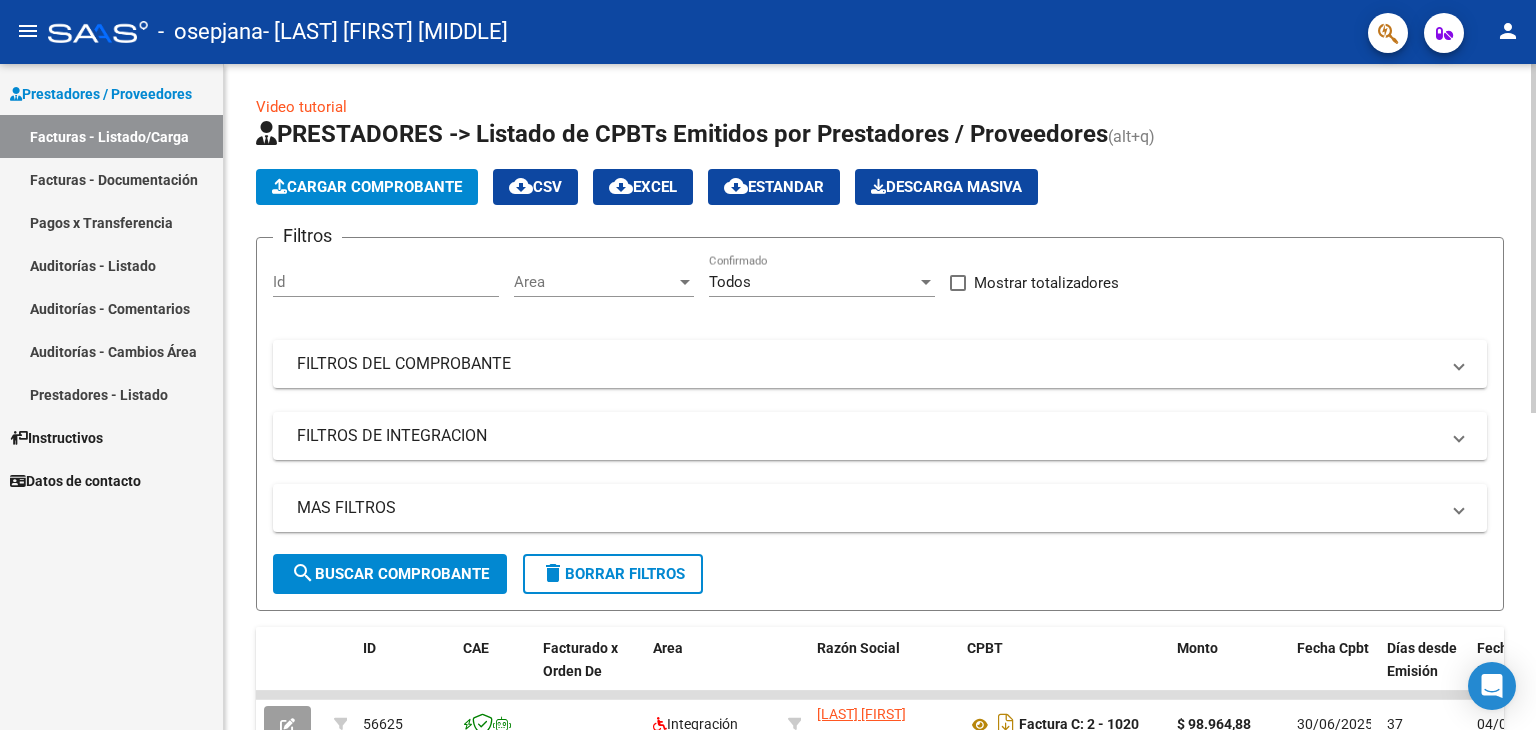 scroll, scrollTop: 0, scrollLeft: 0, axis: both 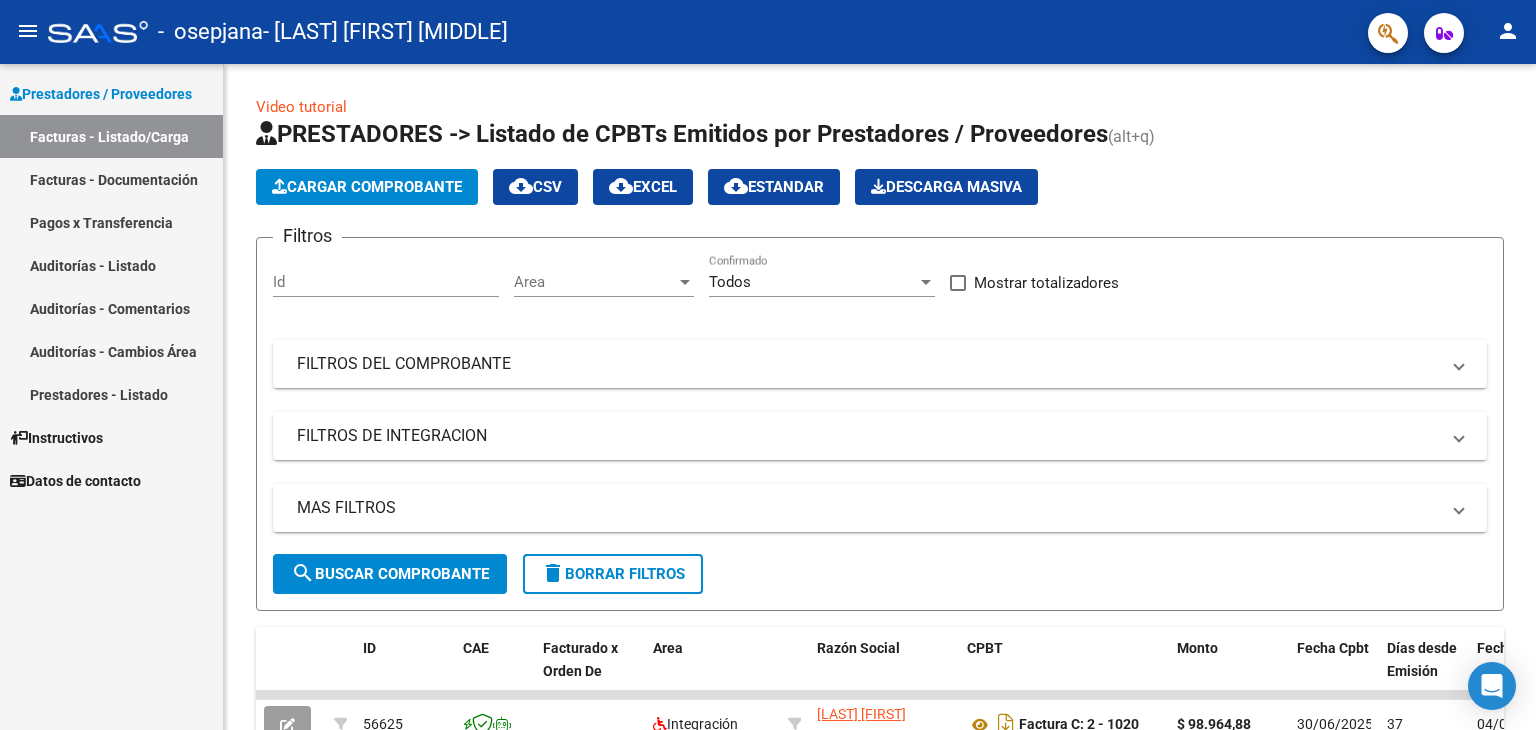 click on "Prestadores - Listado" at bounding box center (111, 394) 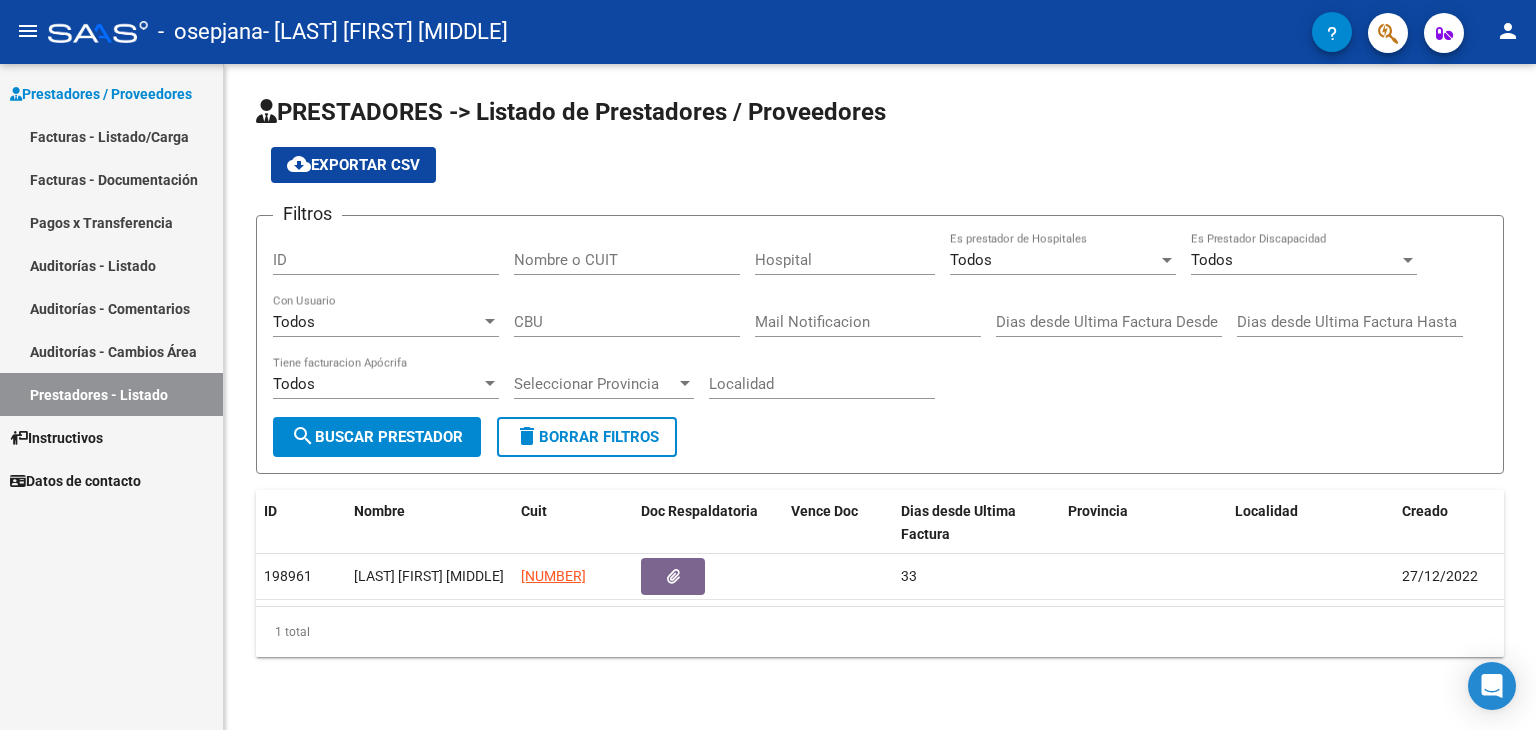 click on "Facturas - Listado/Carga" at bounding box center (111, 136) 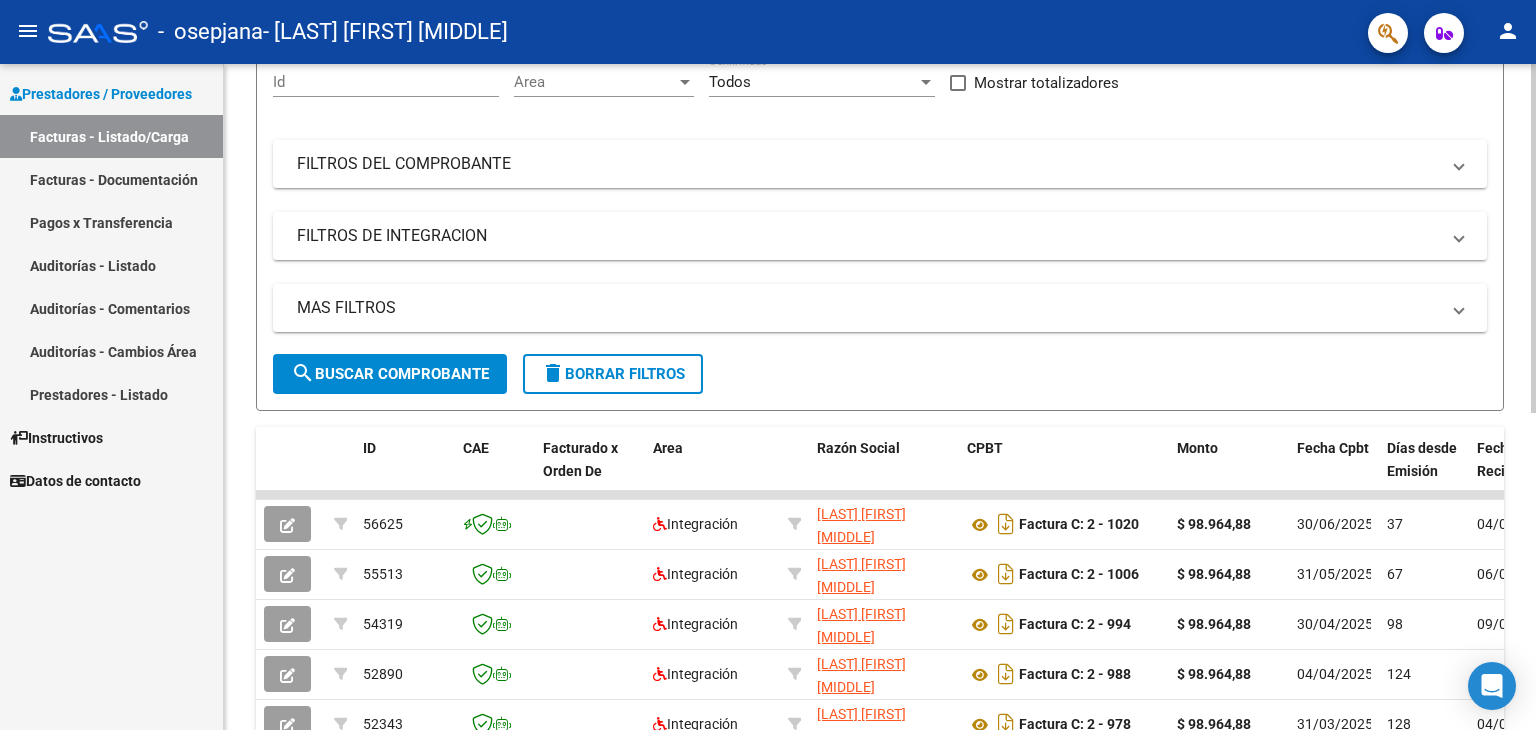 scroll, scrollTop: 0, scrollLeft: 0, axis: both 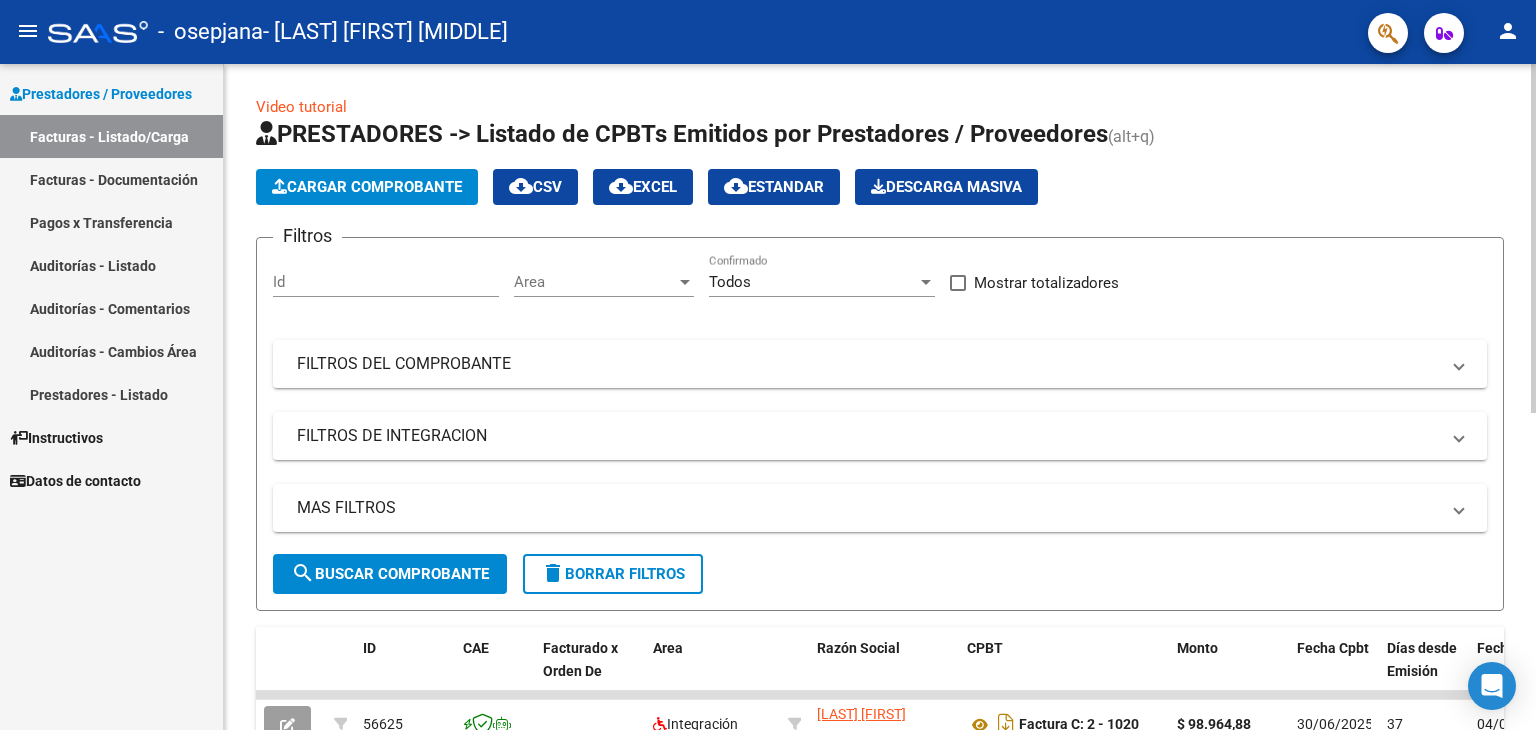 click on "Video tutorial" 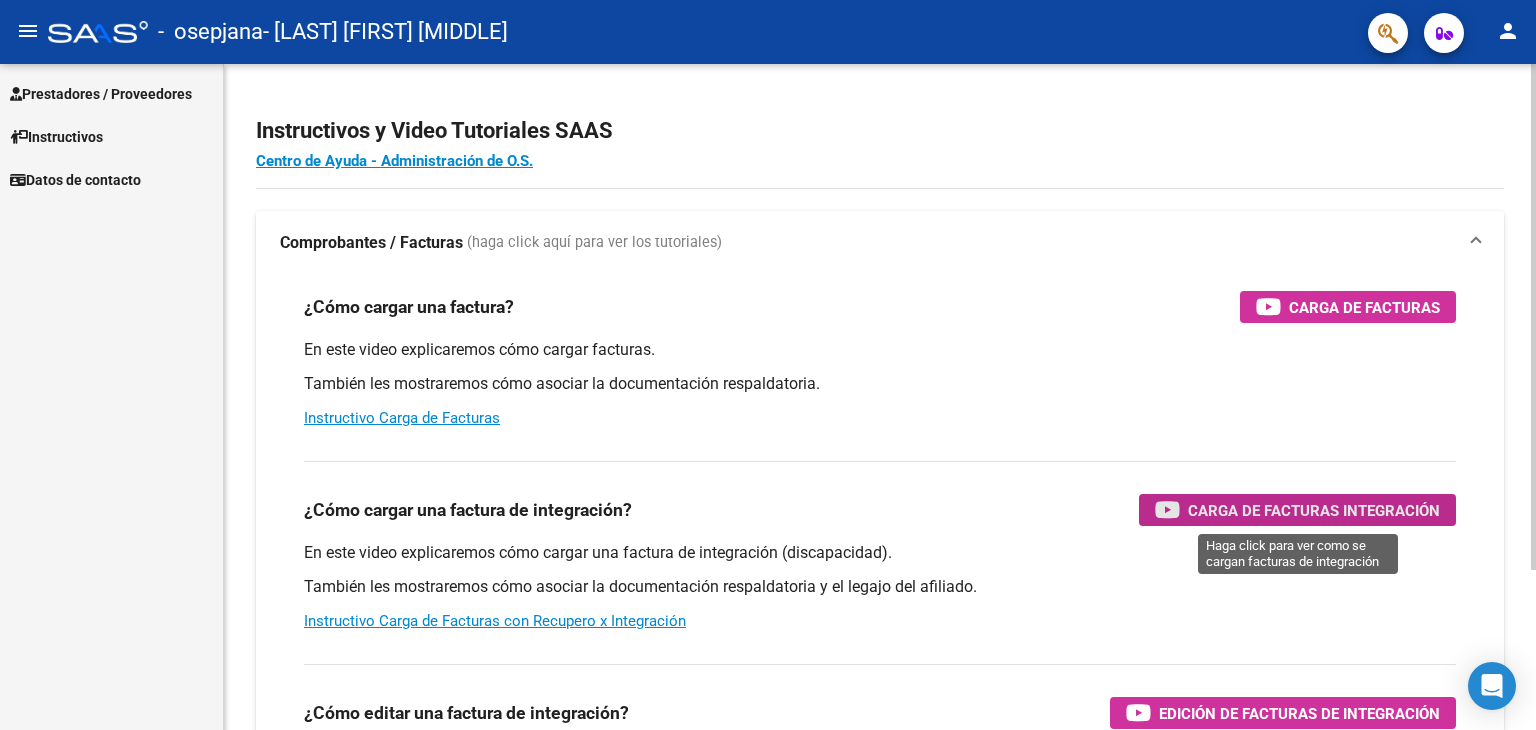 click on "Carga de Facturas Integración" at bounding box center [1314, 510] 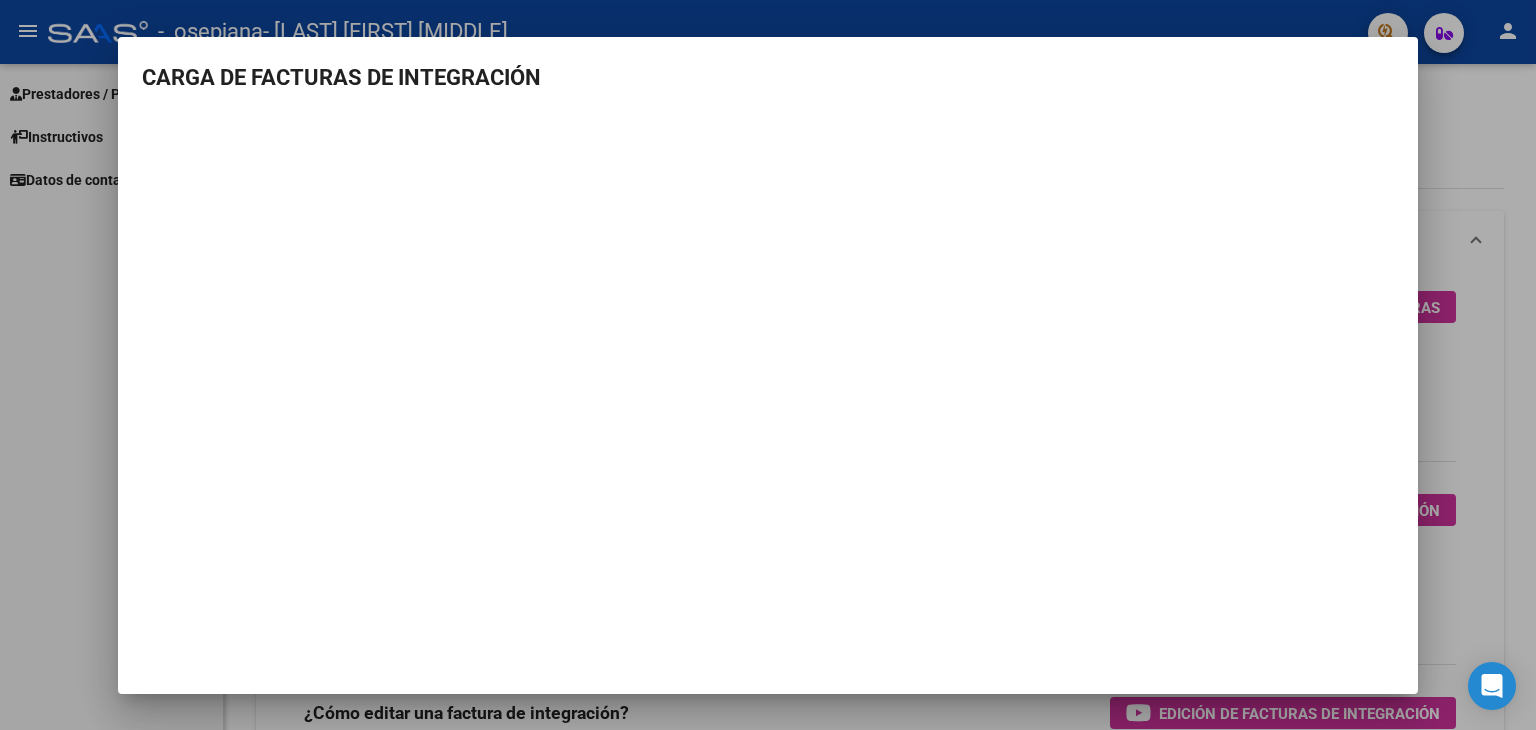click on "CARGA DE FACTURAS DE INTEGRACIÓN" at bounding box center [768, 77] 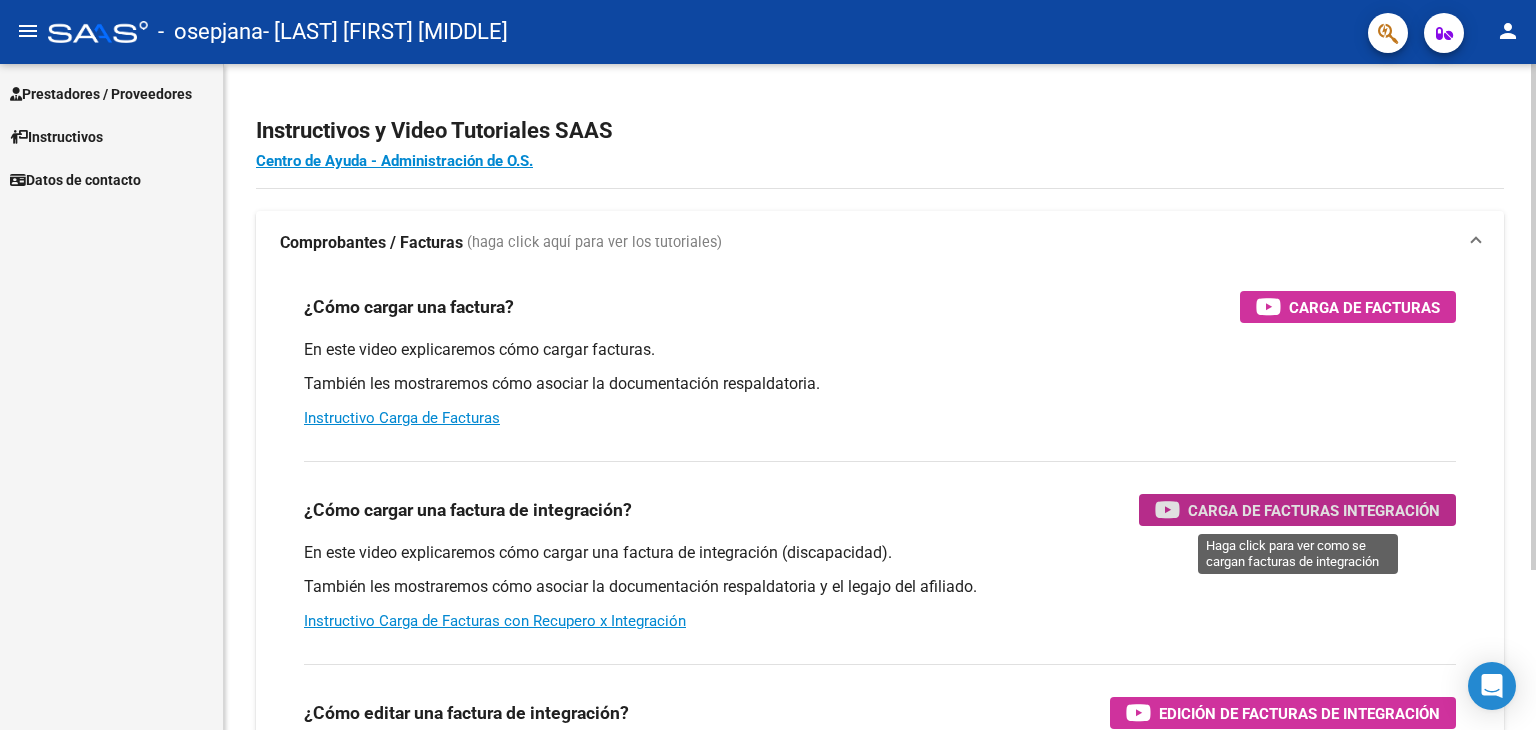 type 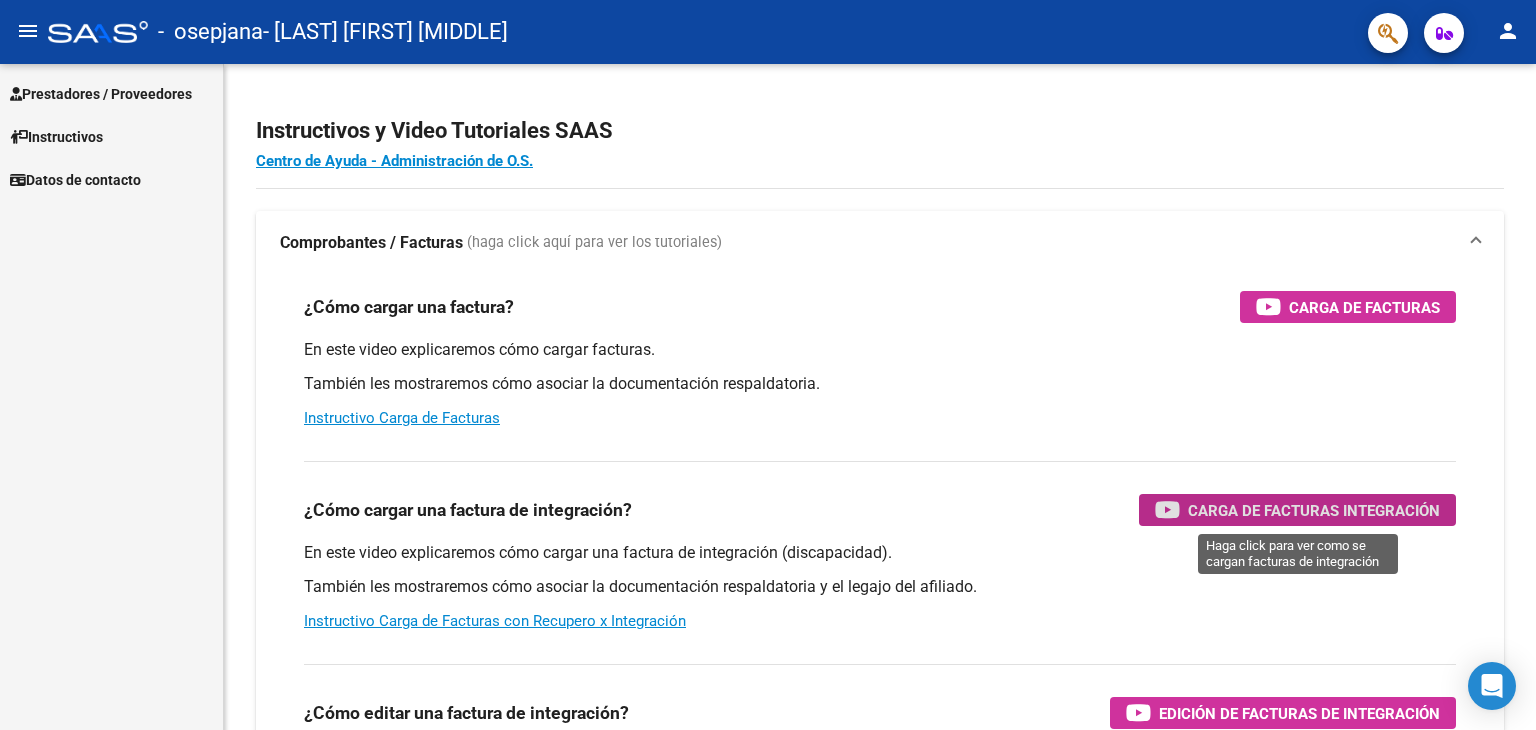click on "Prestadores / Proveedores" at bounding box center (101, 94) 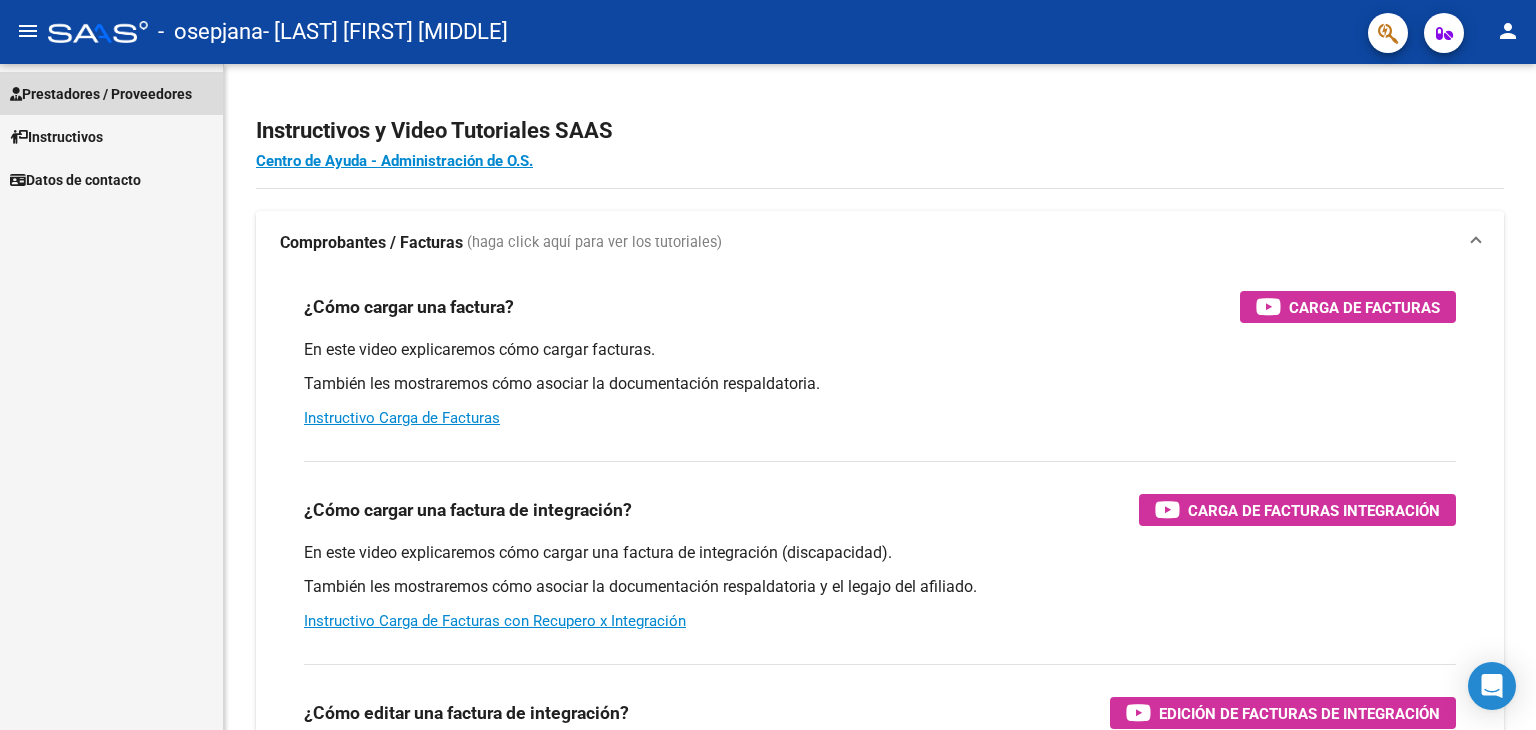 click on "Prestadores / Proveedores" at bounding box center (101, 94) 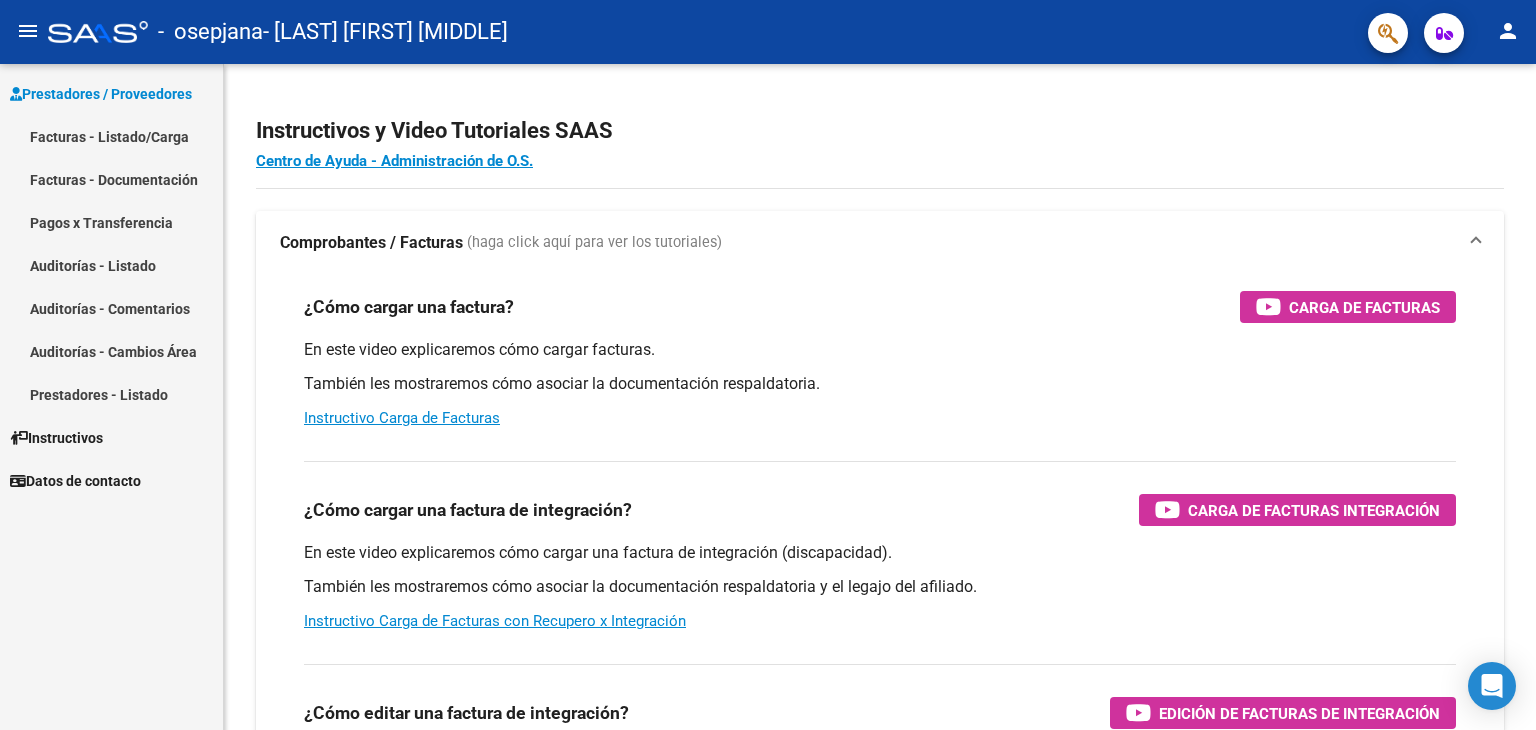 click on "Facturas - Listado/Carga" at bounding box center (111, 136) 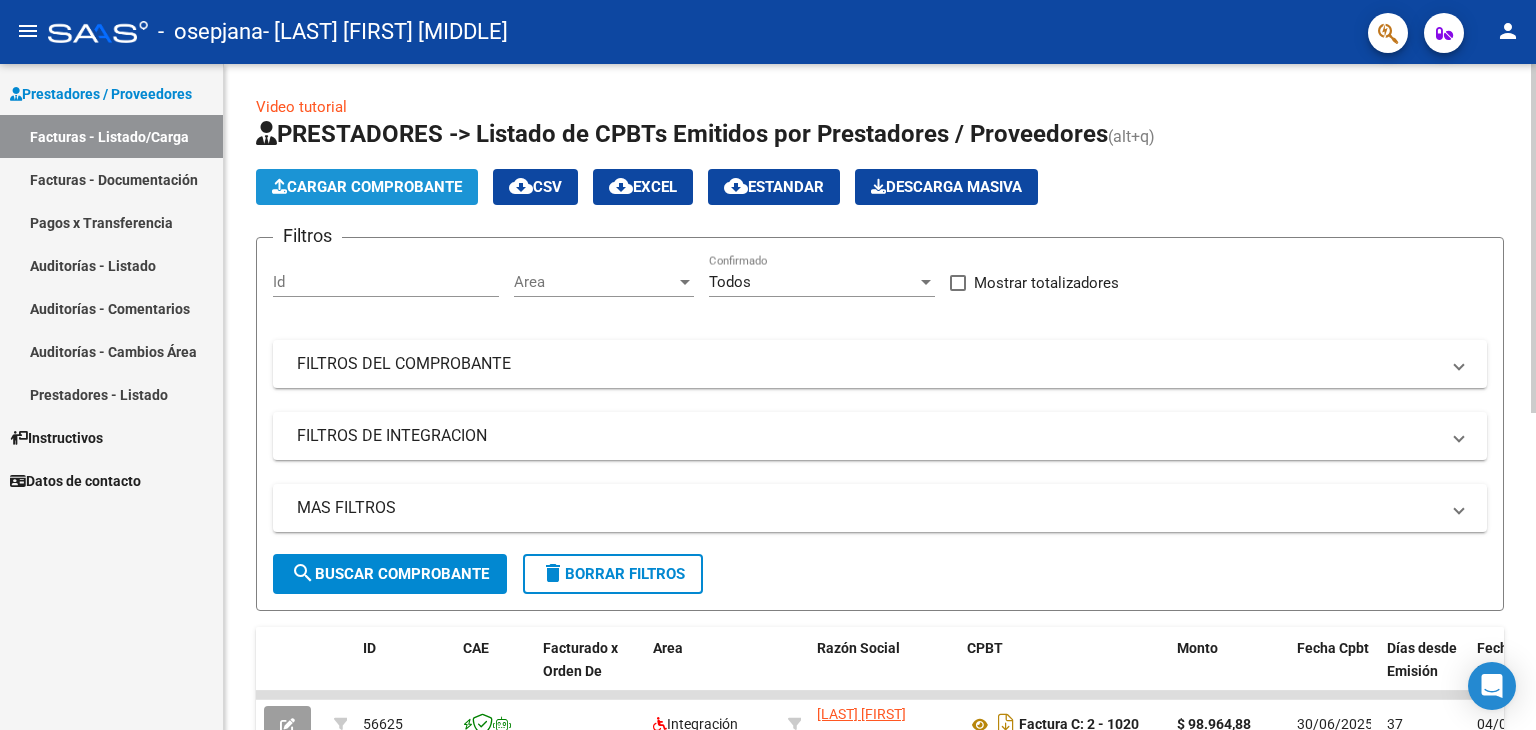 click on "Cargar Comprobante" 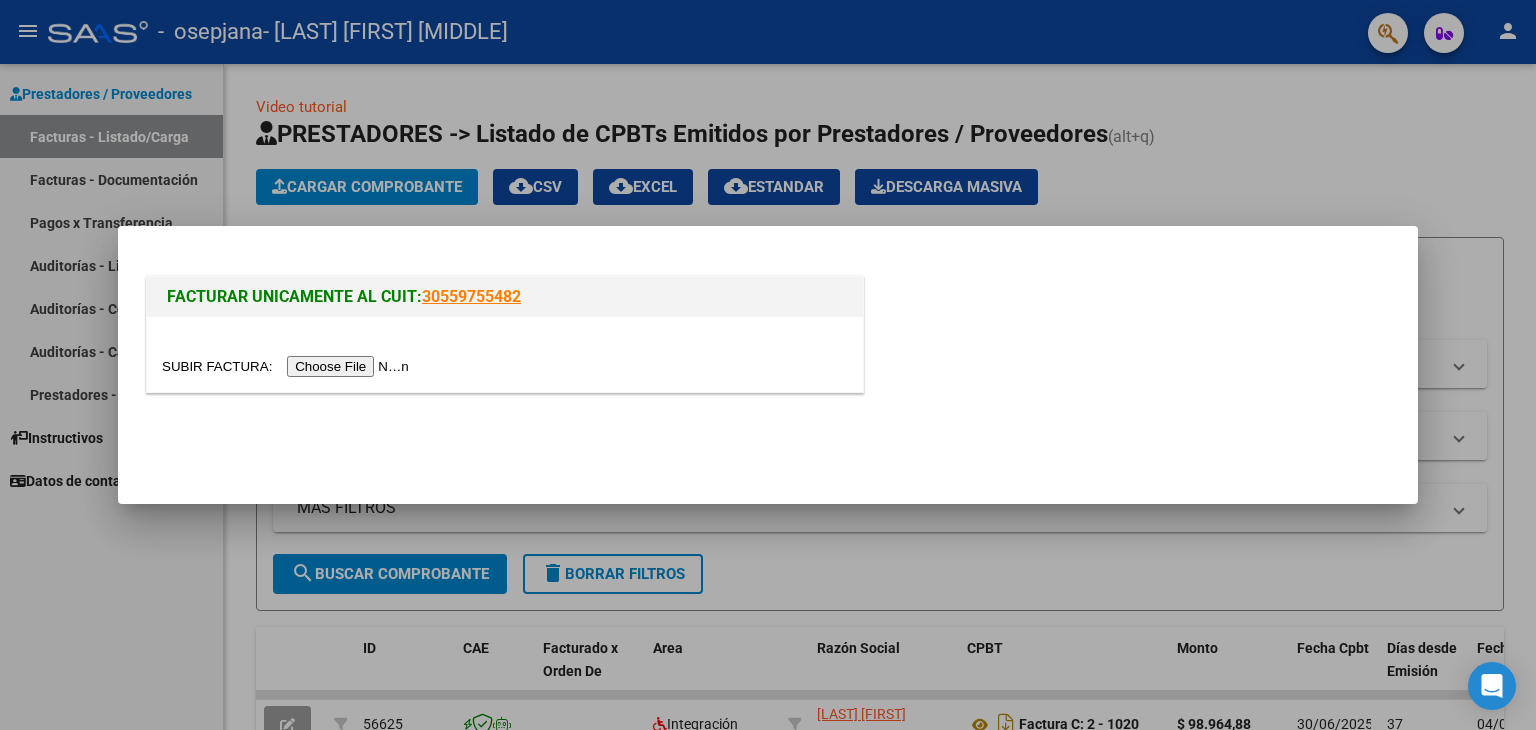click at bounding box center [288, 366] 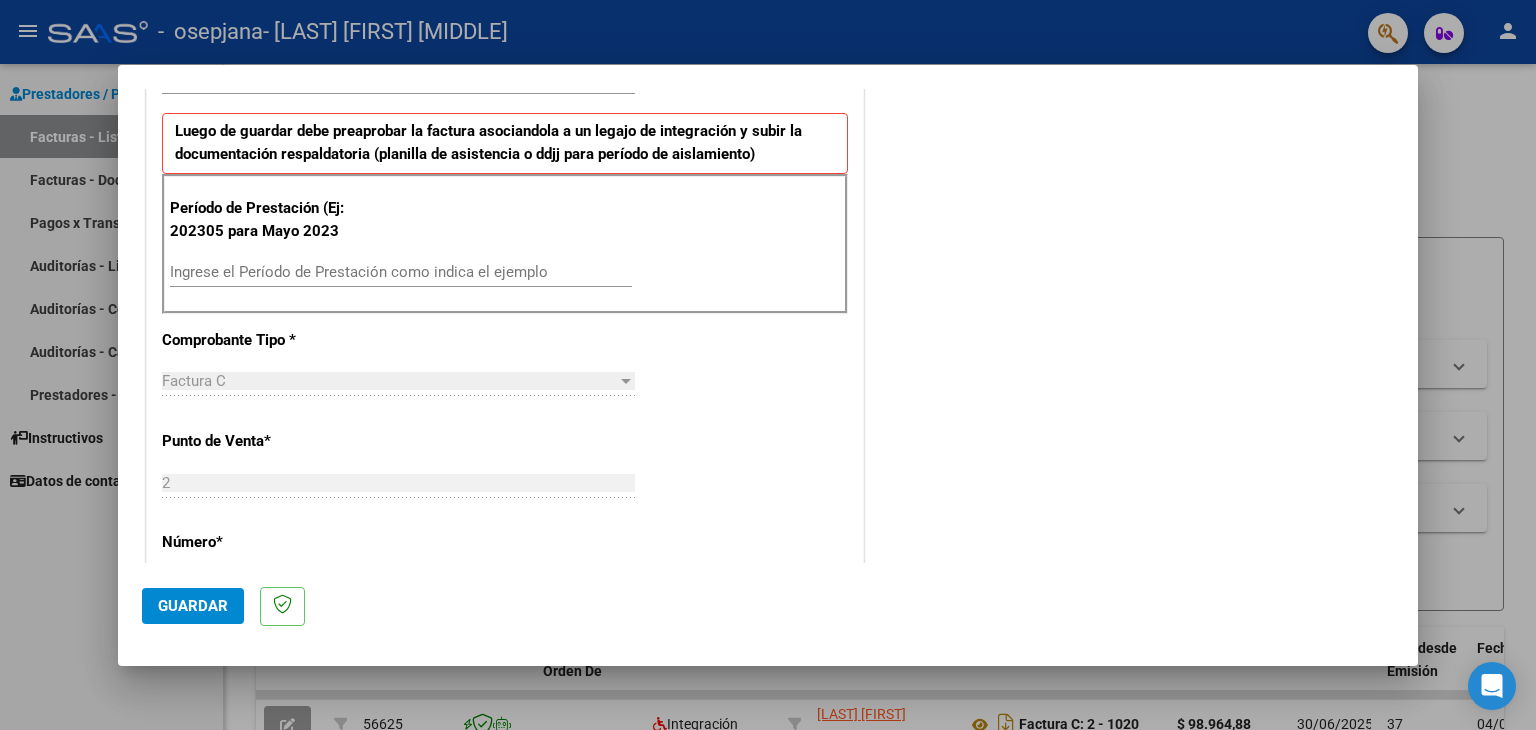 scroll, scrollTop: 500, scrollLeft: 0, axis: vertical 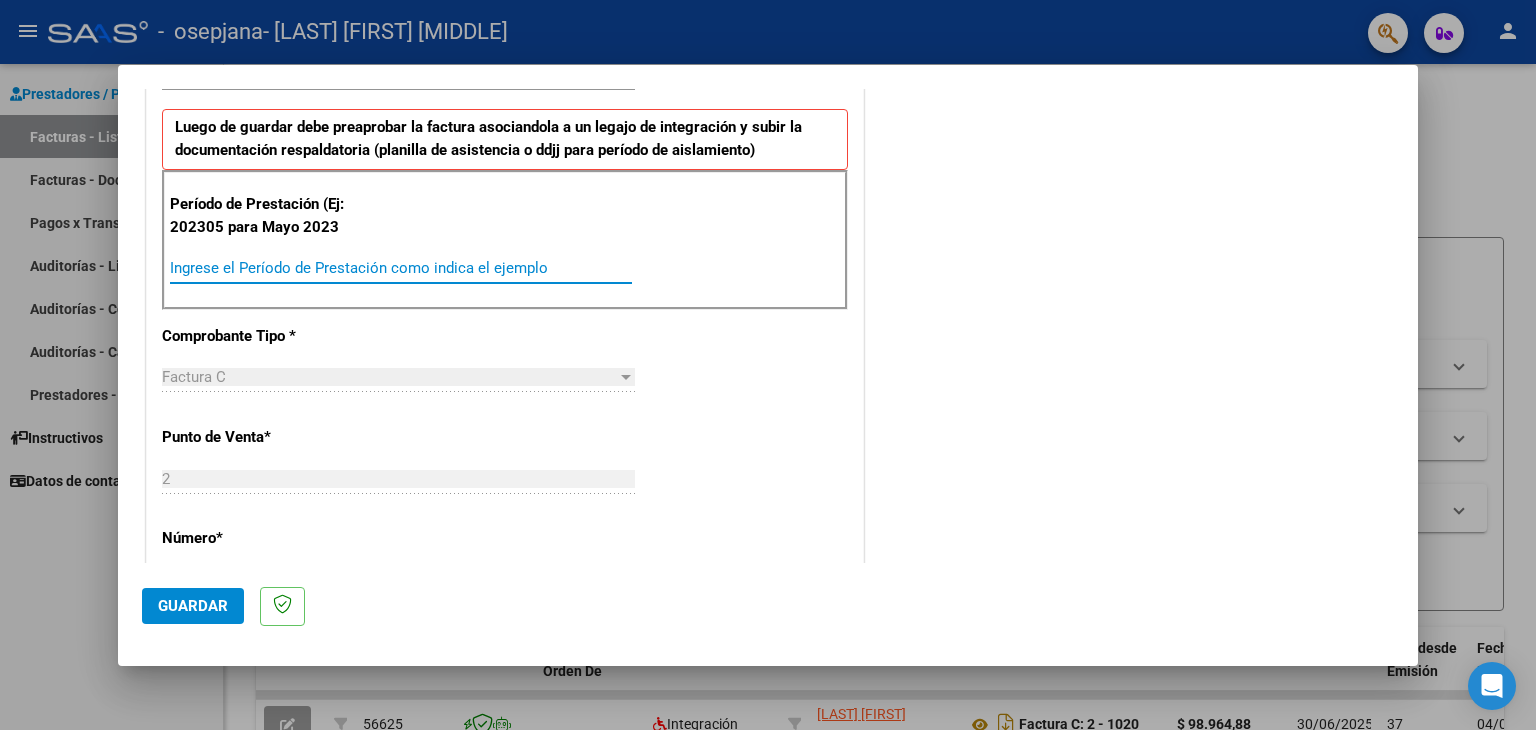 click on "Ingrese el Período de Prestación como indica el ejemplo" at bounding box center (401, 268) 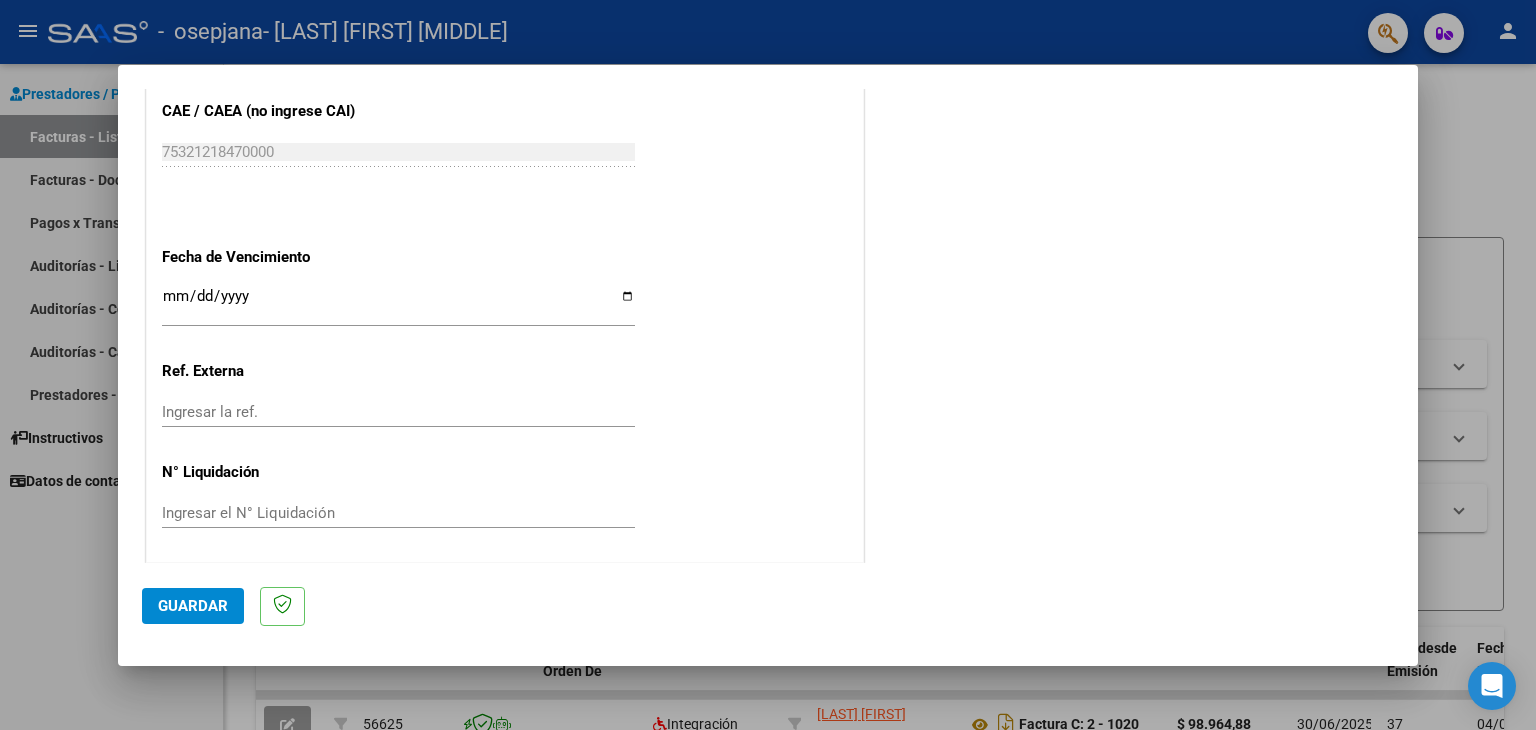 scroll, scrollTop: 1245, scrollLeft: 0, axis: vertical 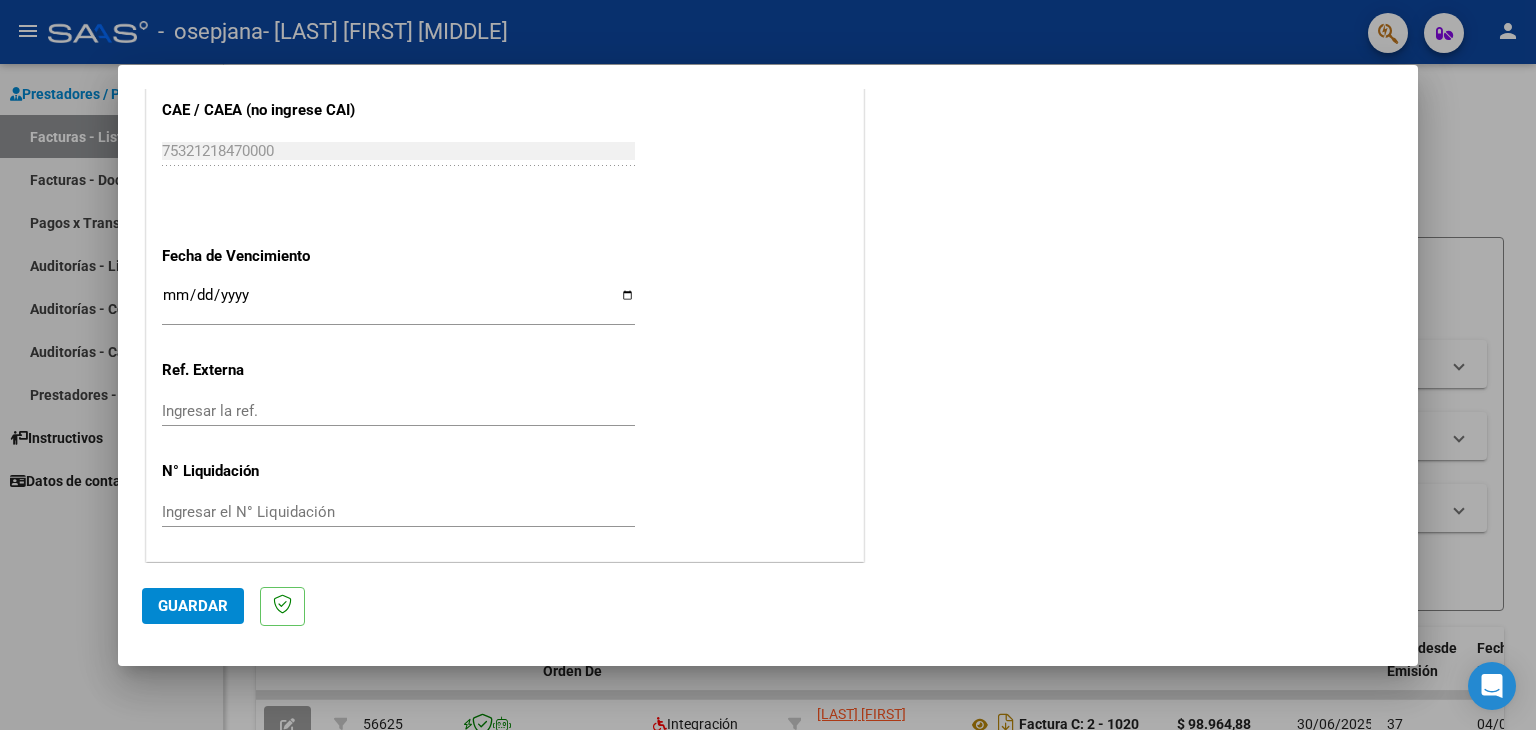 type on "202507" 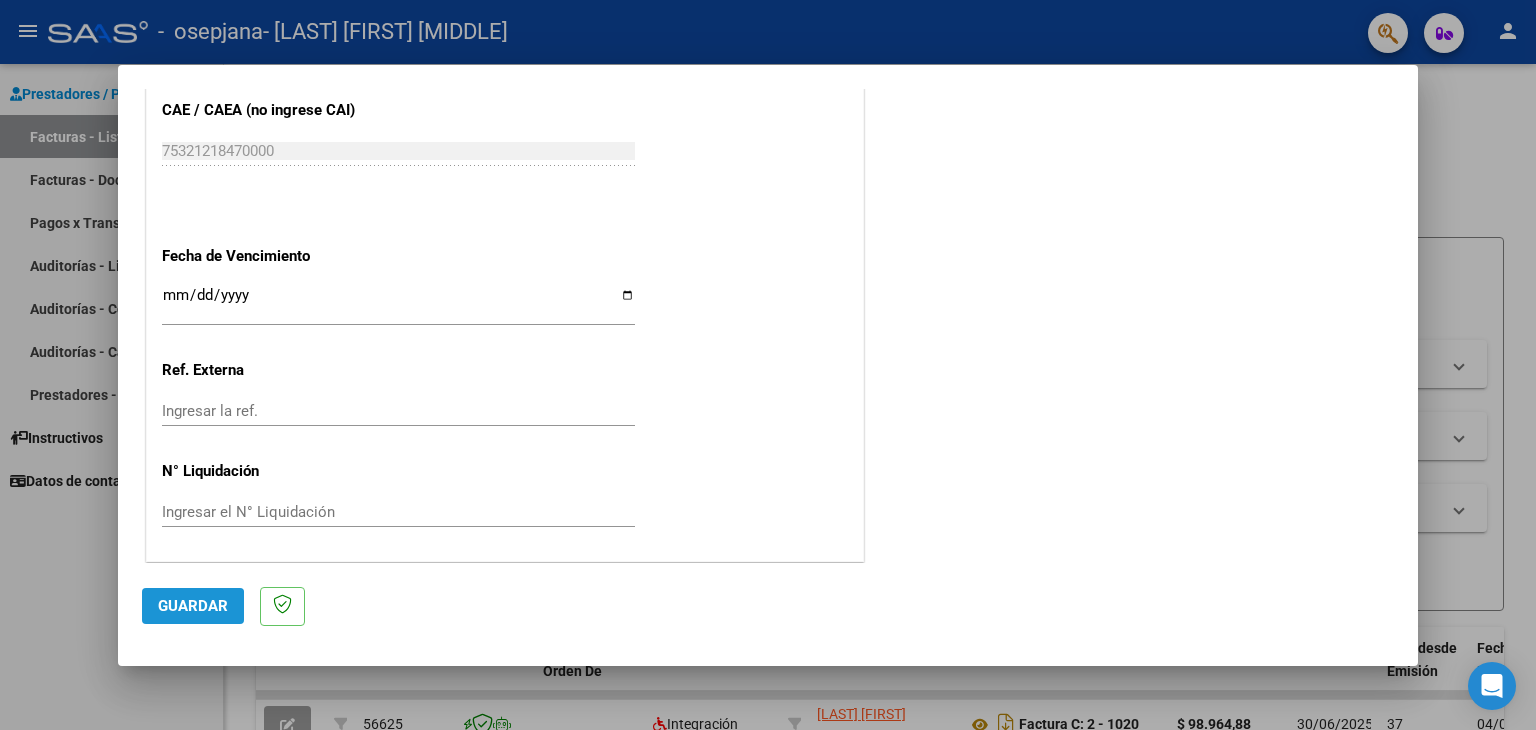 click on "Guardar" 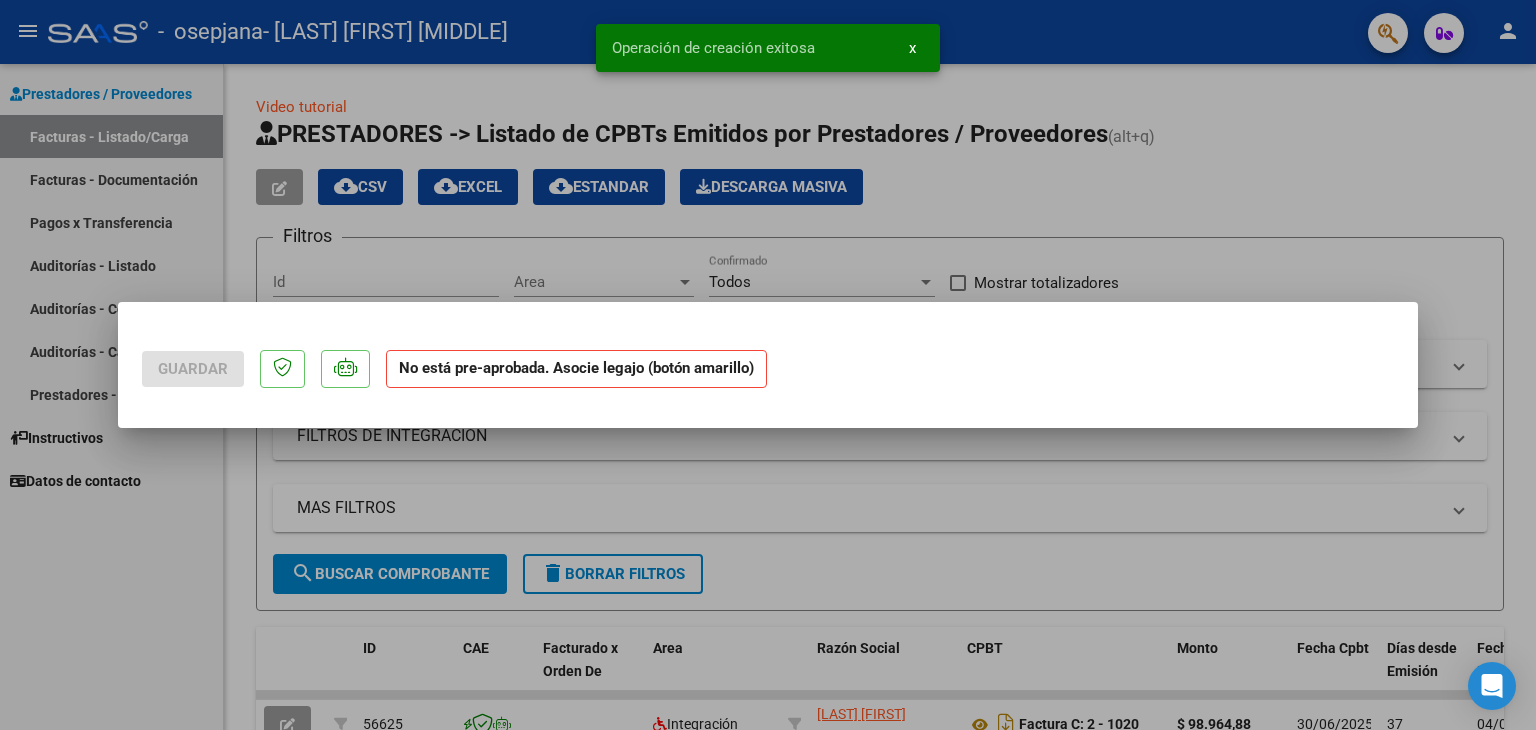 scroll, scrollTop: 0, scrollLeft: 0, axis: both 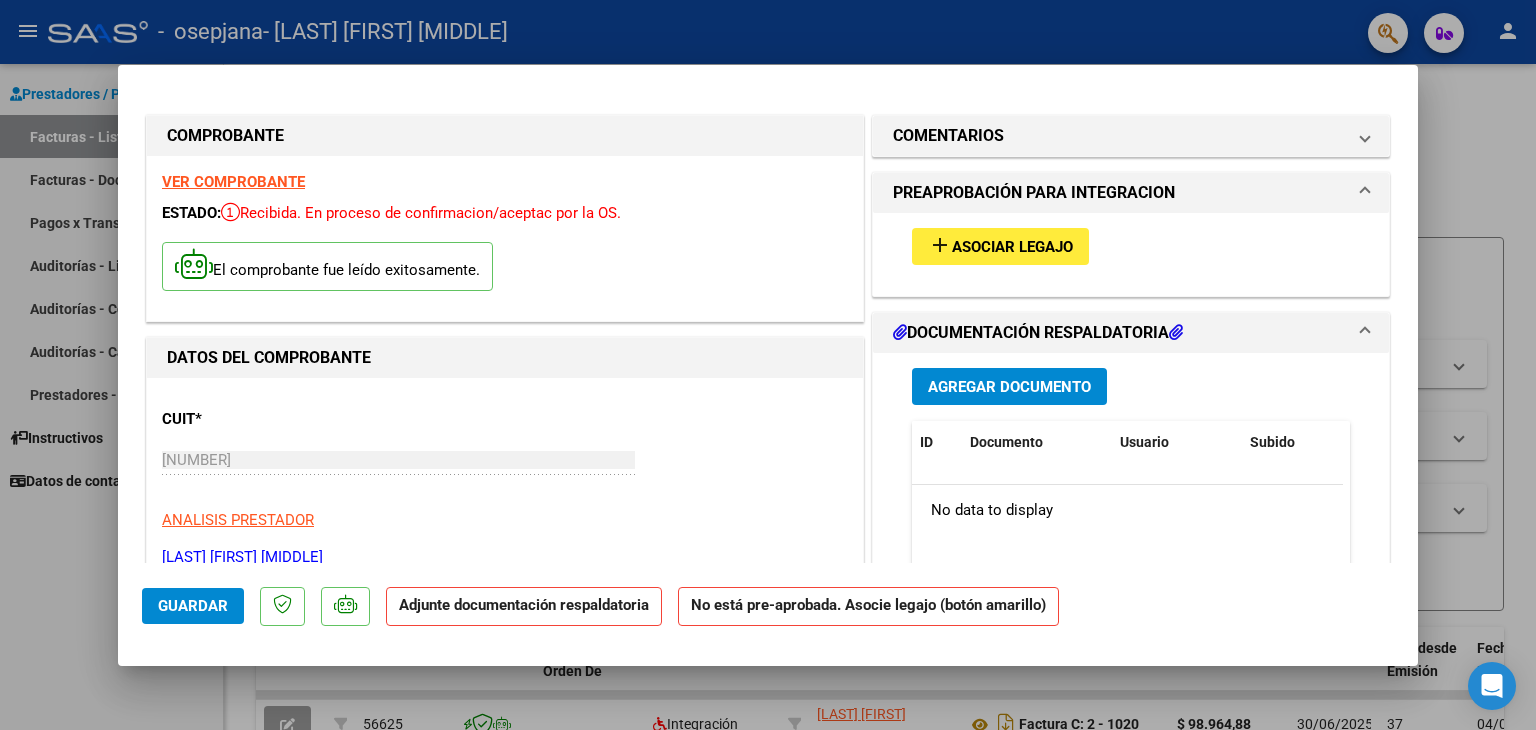 click on "Agregar Documento" at bounding box center [1009, 387] 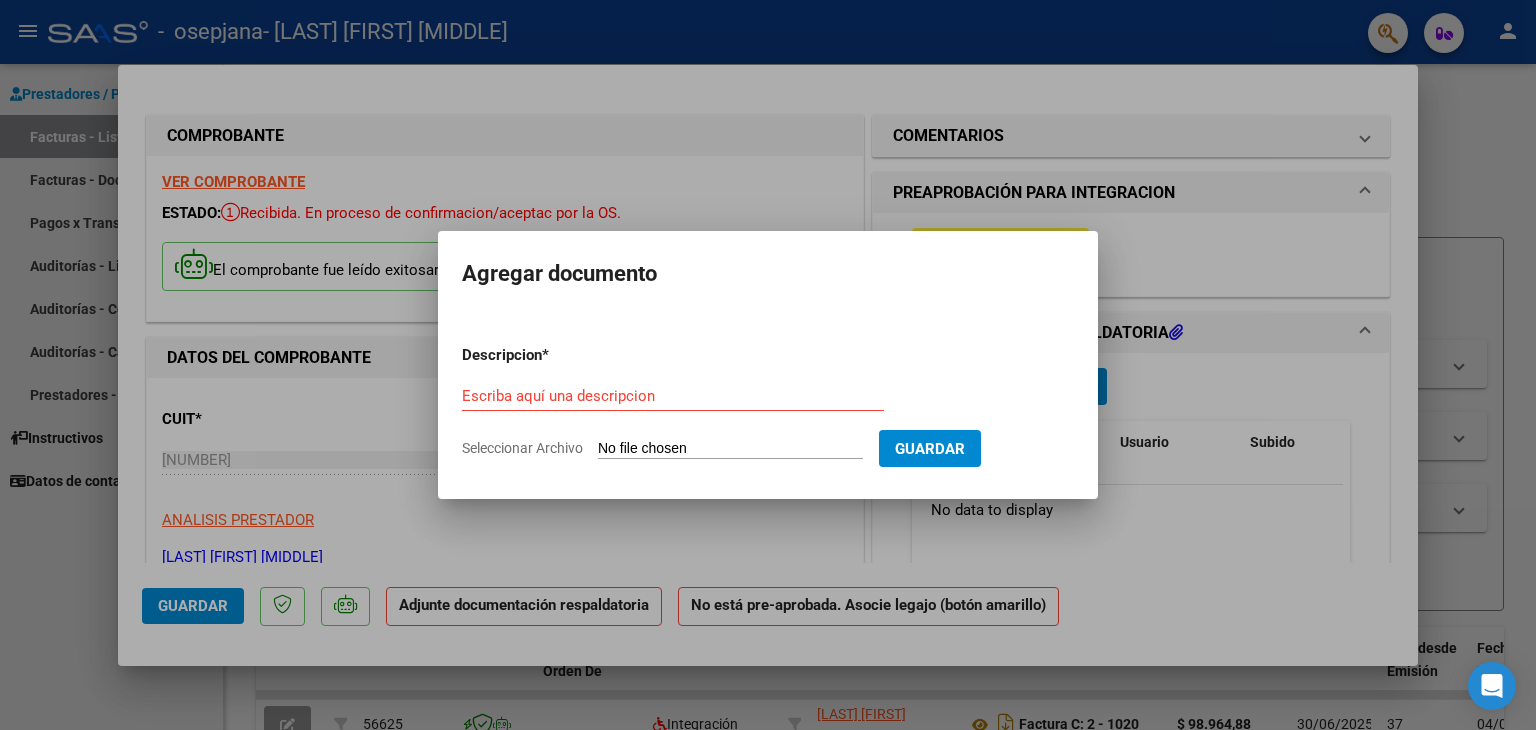 click on "Seleccionar Archivo" 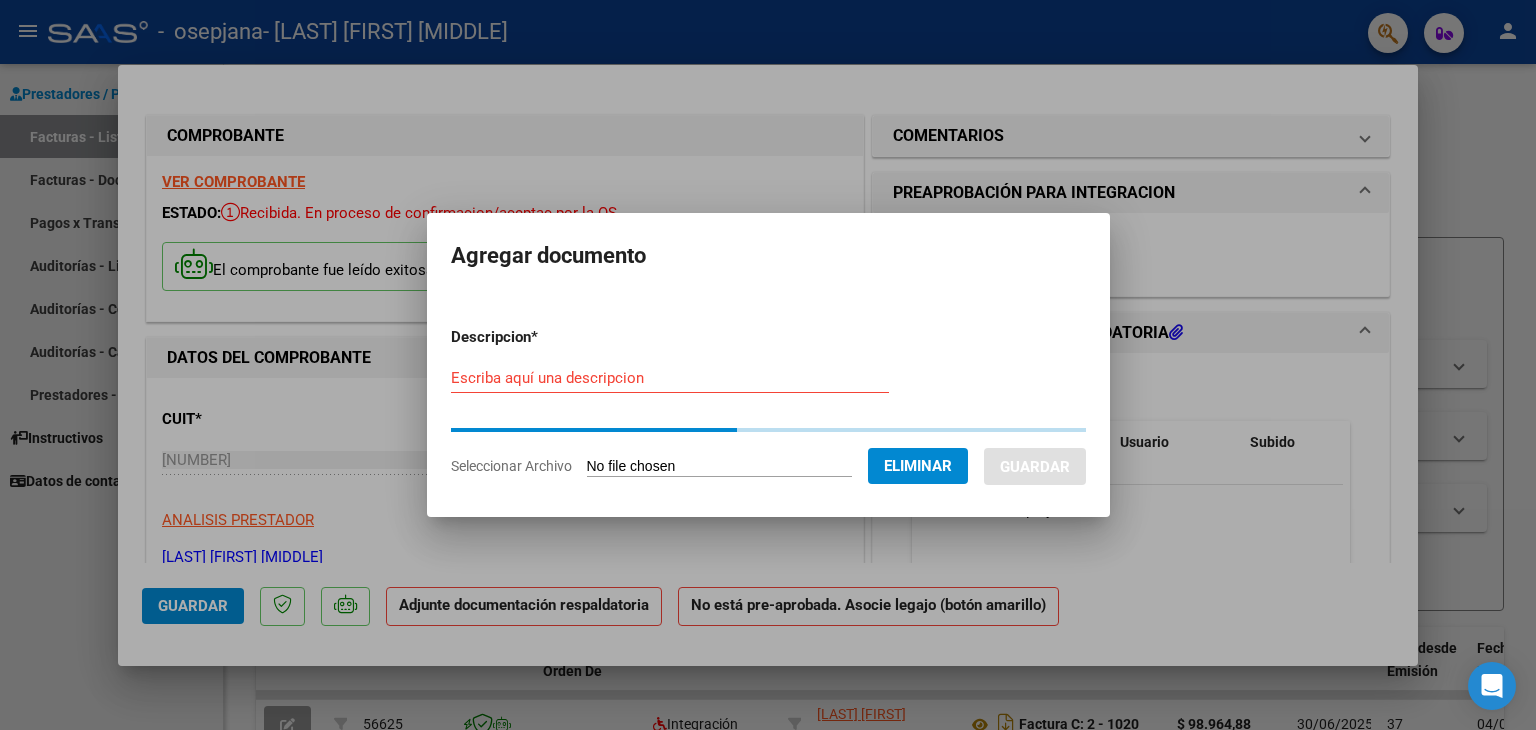 click on "Descripcion  *   Escriba aquí una descripcion  Seleccionar Archivo Eliminar Guardar" at bounding box center [768, 402] 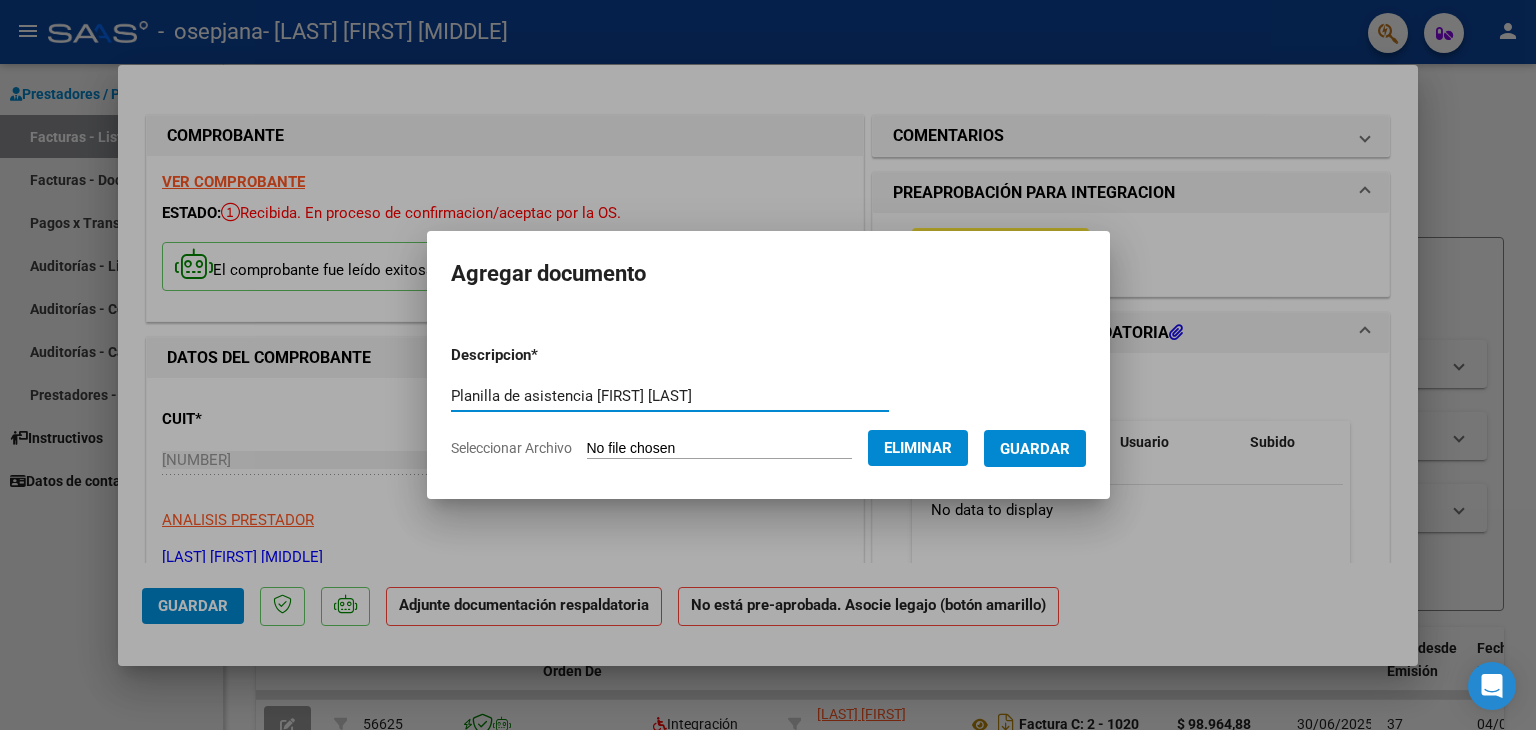 type on "Planilla de asistencia [FIRST] [LAST]" 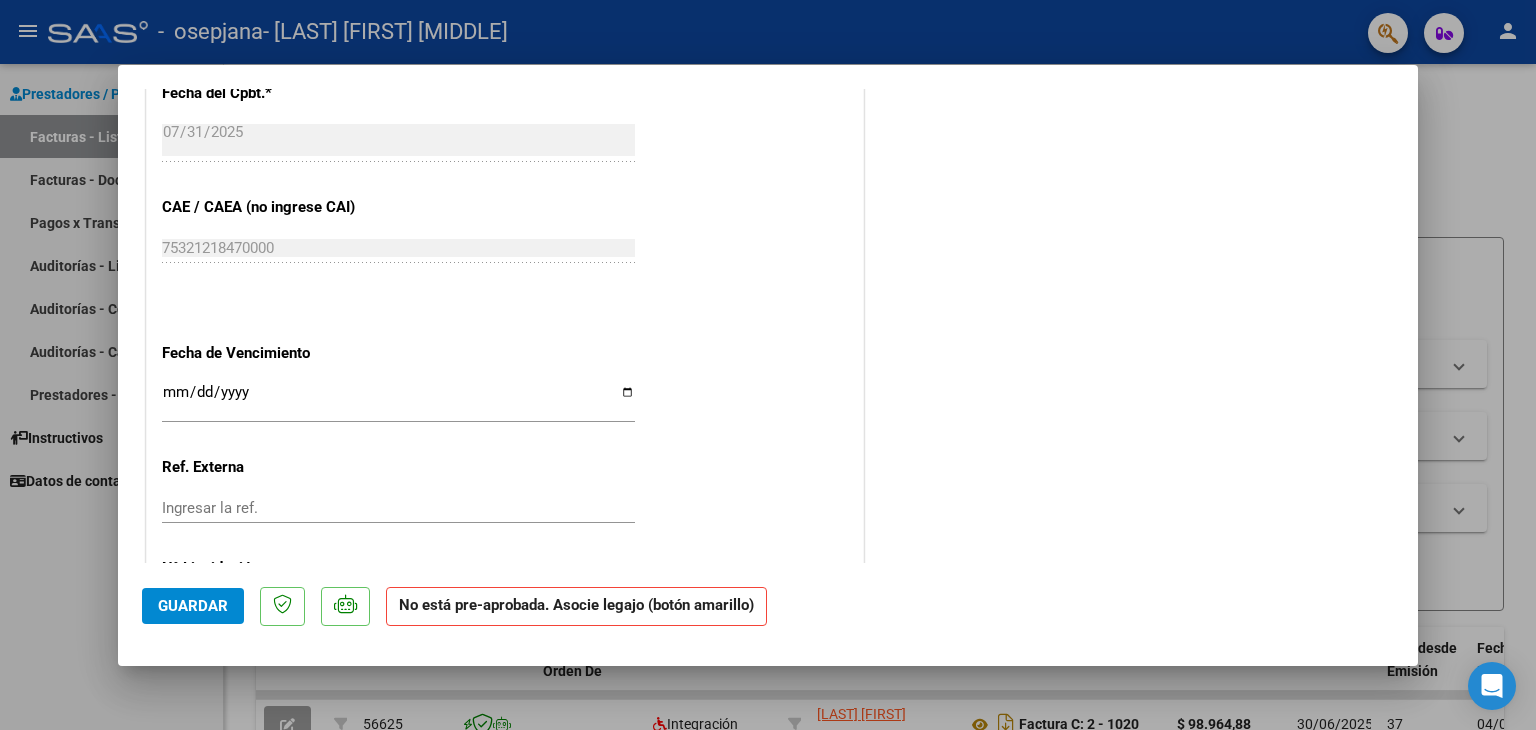 scroll, scrollTop: 1200, scrollLeft: 0, axis: vertical 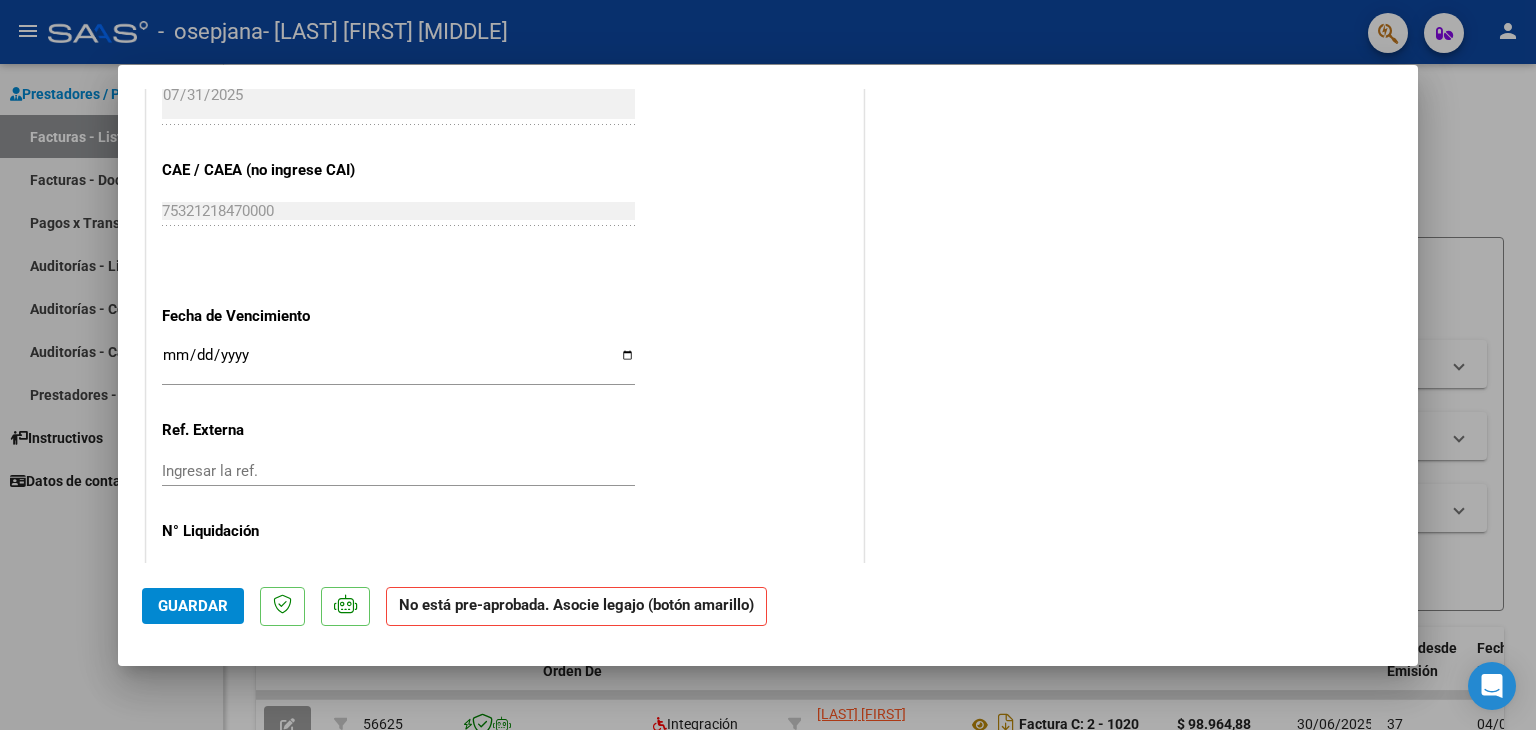 click on "Guardar" 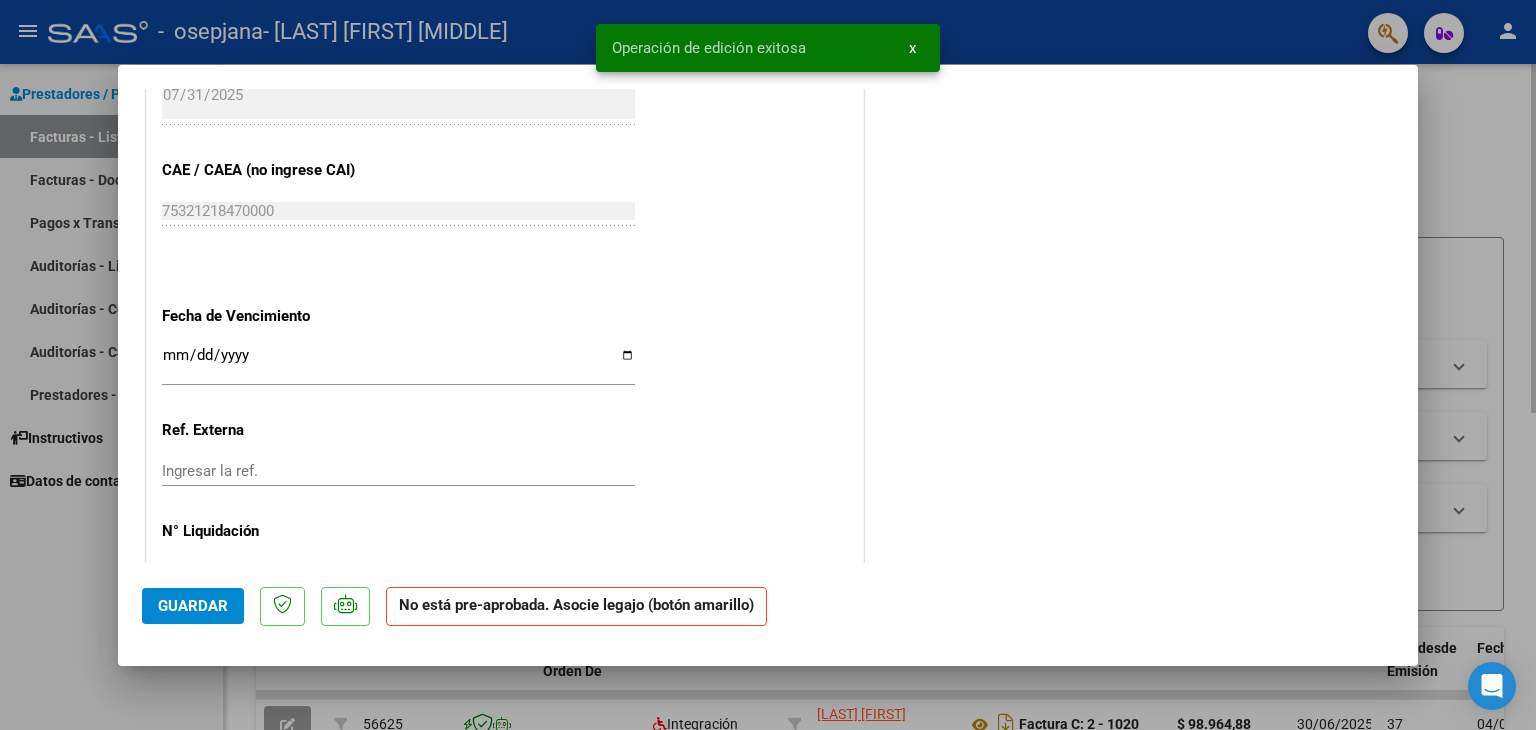 type 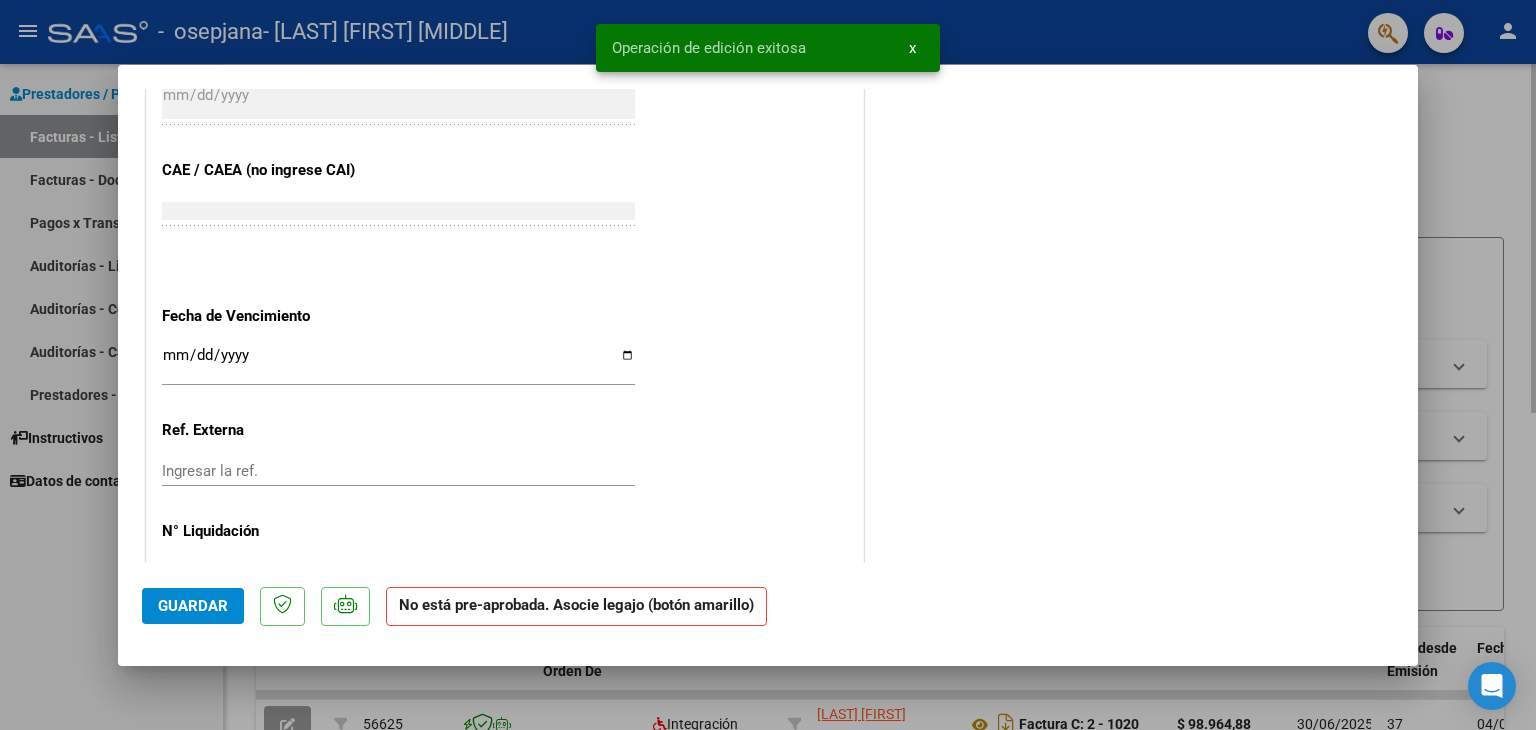 scroll, scrollTop: 0, scrollLeft: 0, axis: both 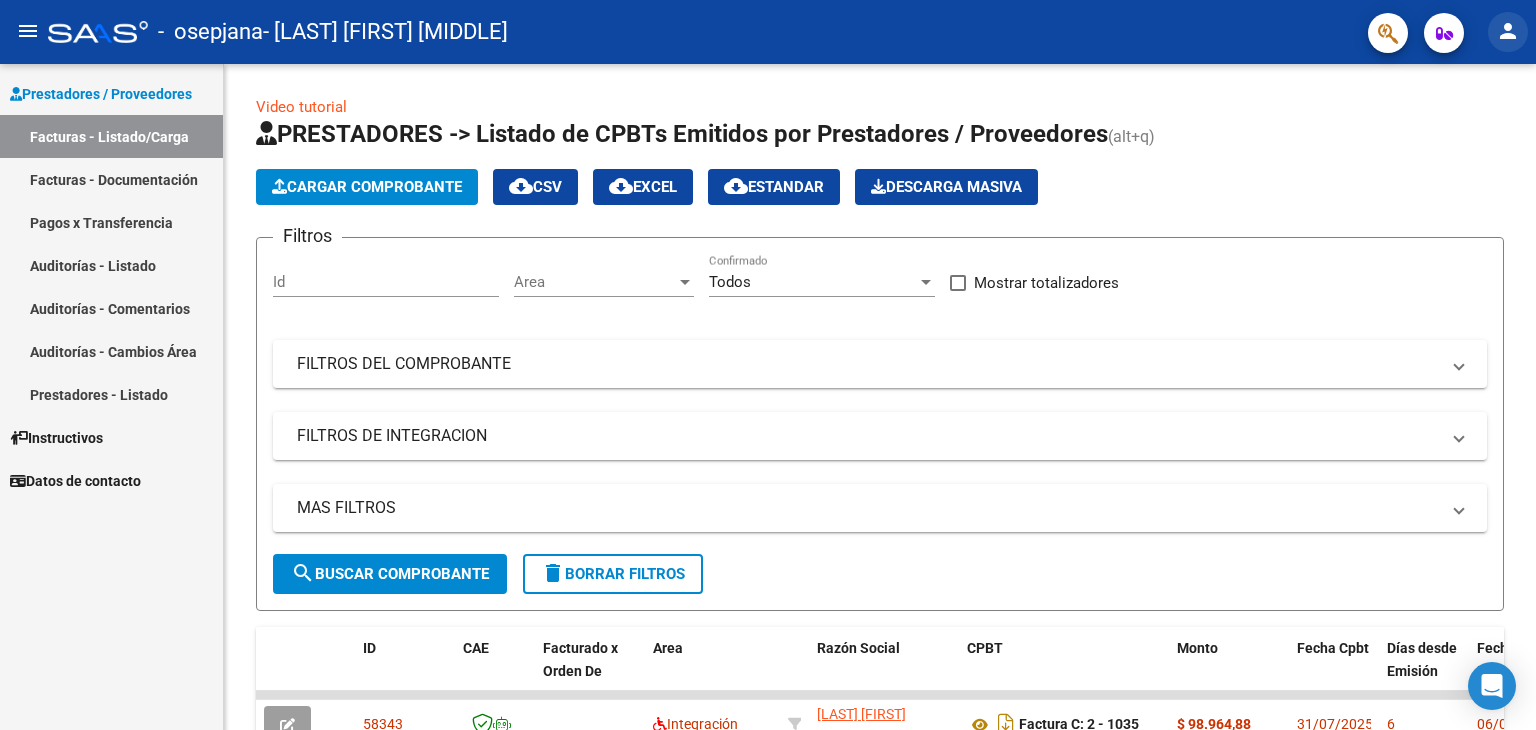 click on "person" 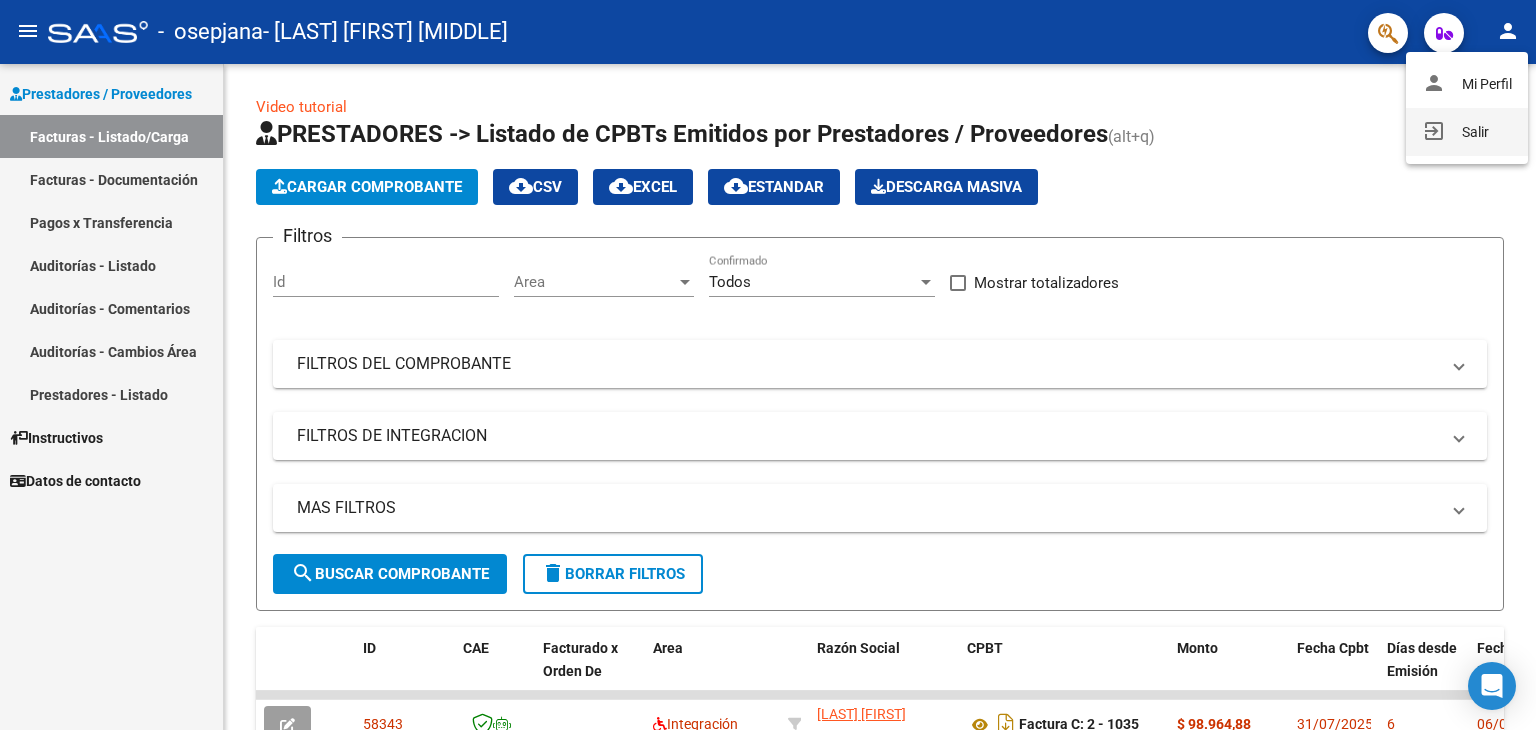 click on "exit_to_app  Salir" at bounding box center [1467, 132] 